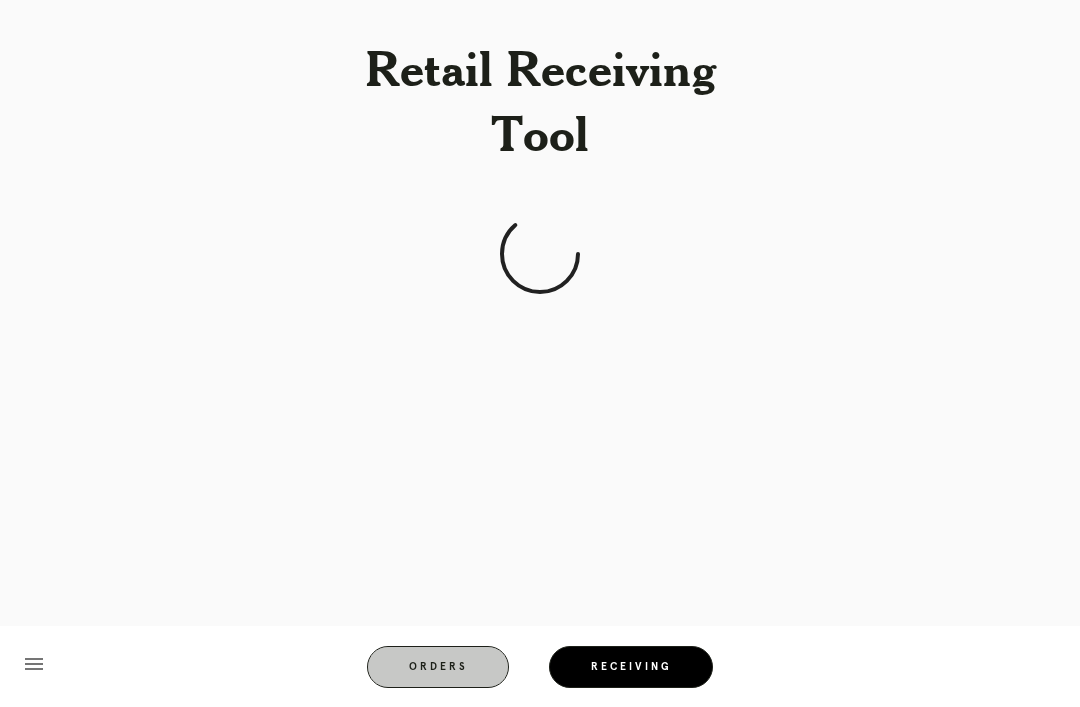scroll, scrollTop: 0, scrollLeft: 0, axis: both 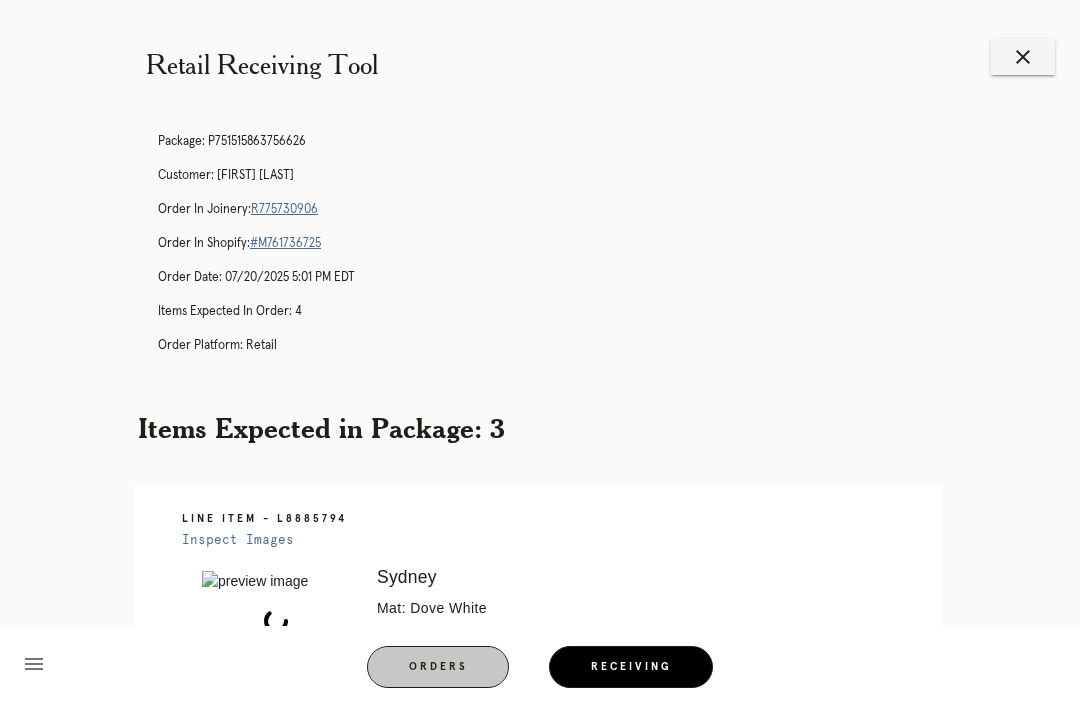click on "Orders" at bounding box center [438, 667] 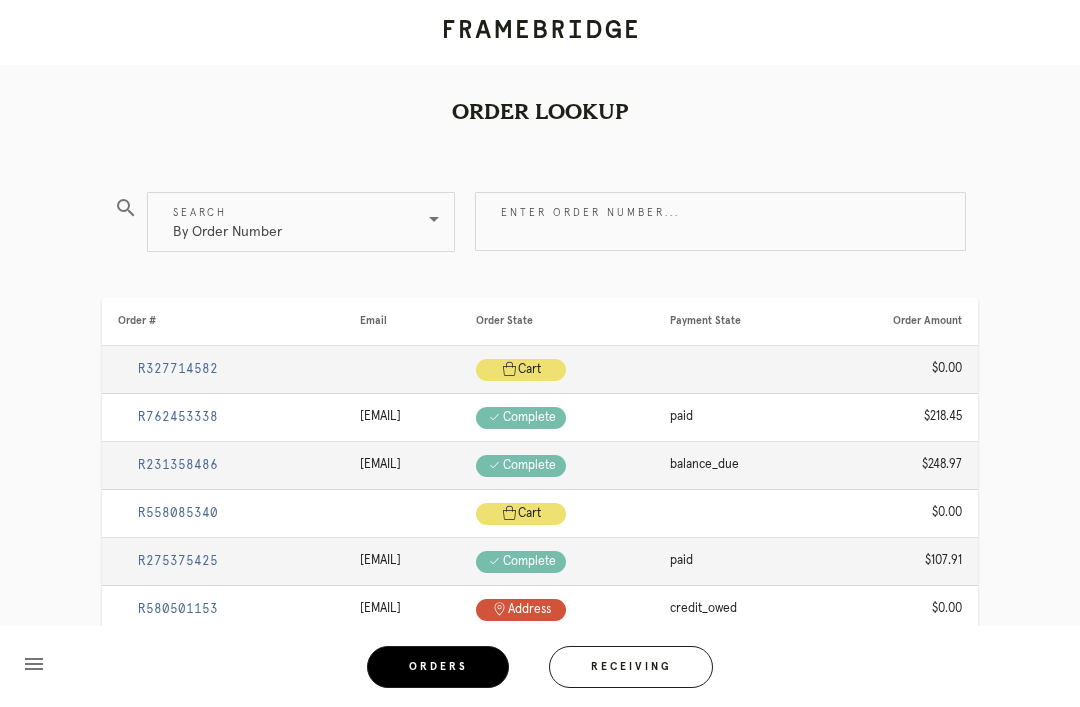 click on "Enter order number..." at bounding box center (720, 221) 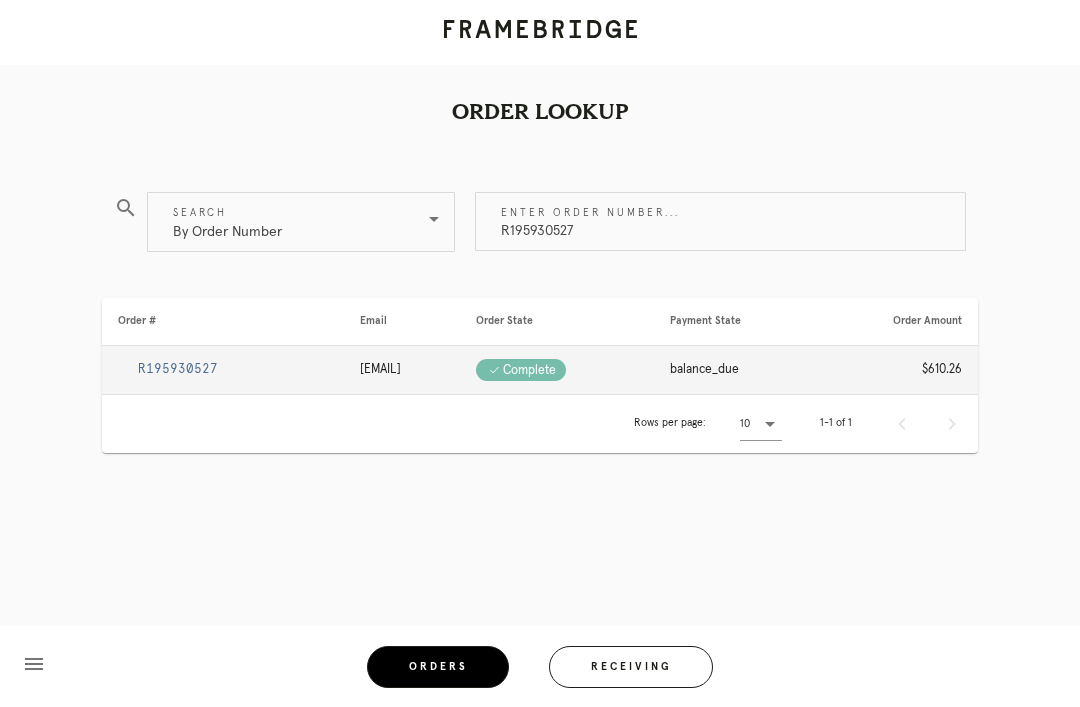 type on "R195930527" 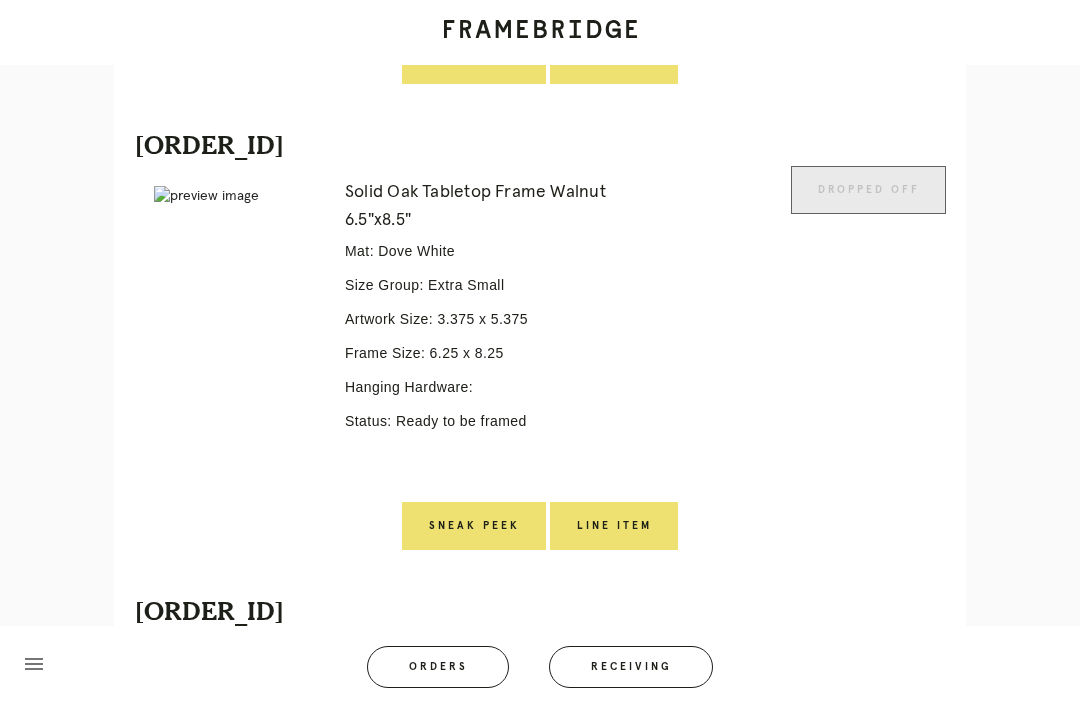 scroll, scrollTop: 1107, scrollLeft: 0, axis: vertical 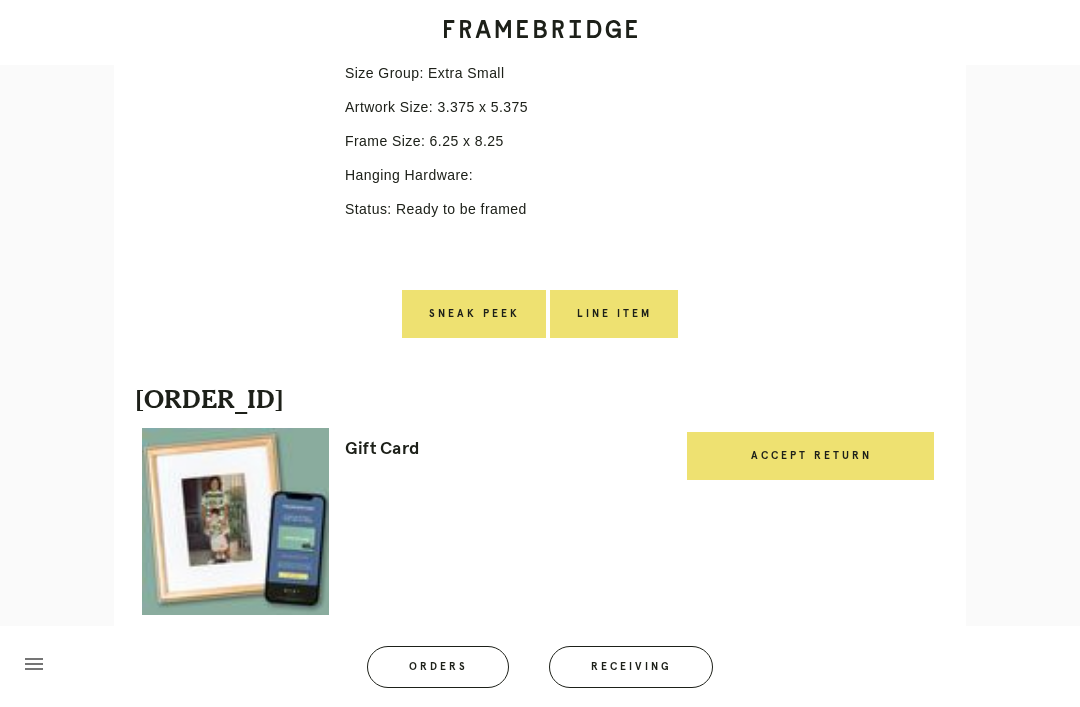 click on "Orders" at bounding box center [438, 667] 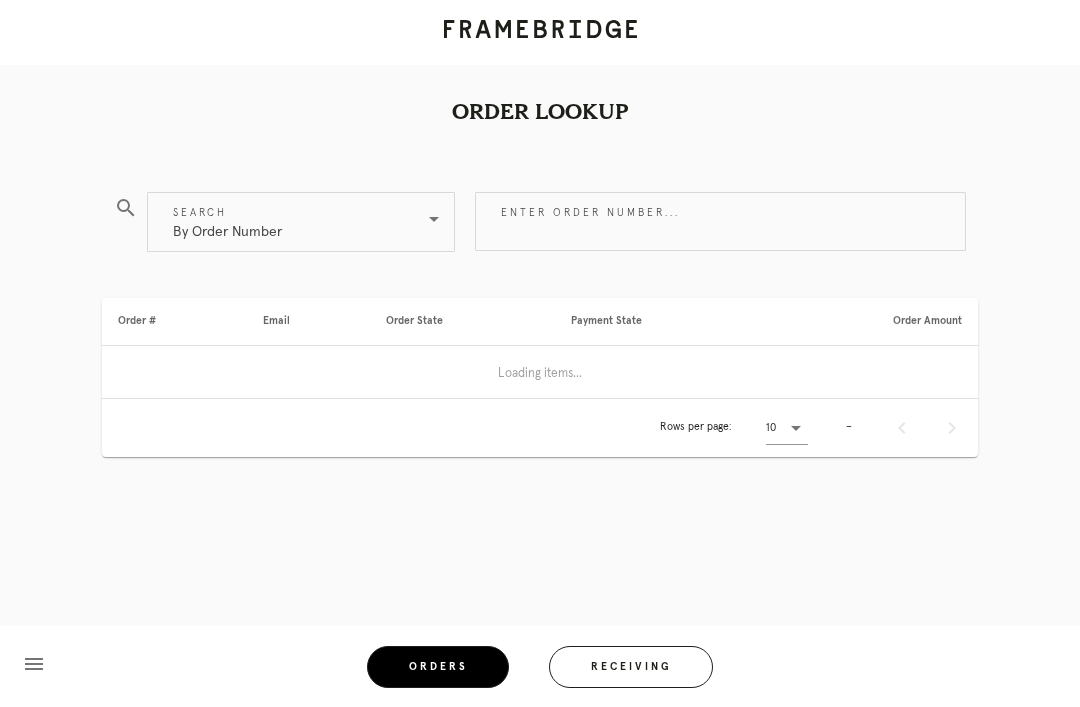 scroll, scrollTop: 0, scrollLeft: 0, axis: both 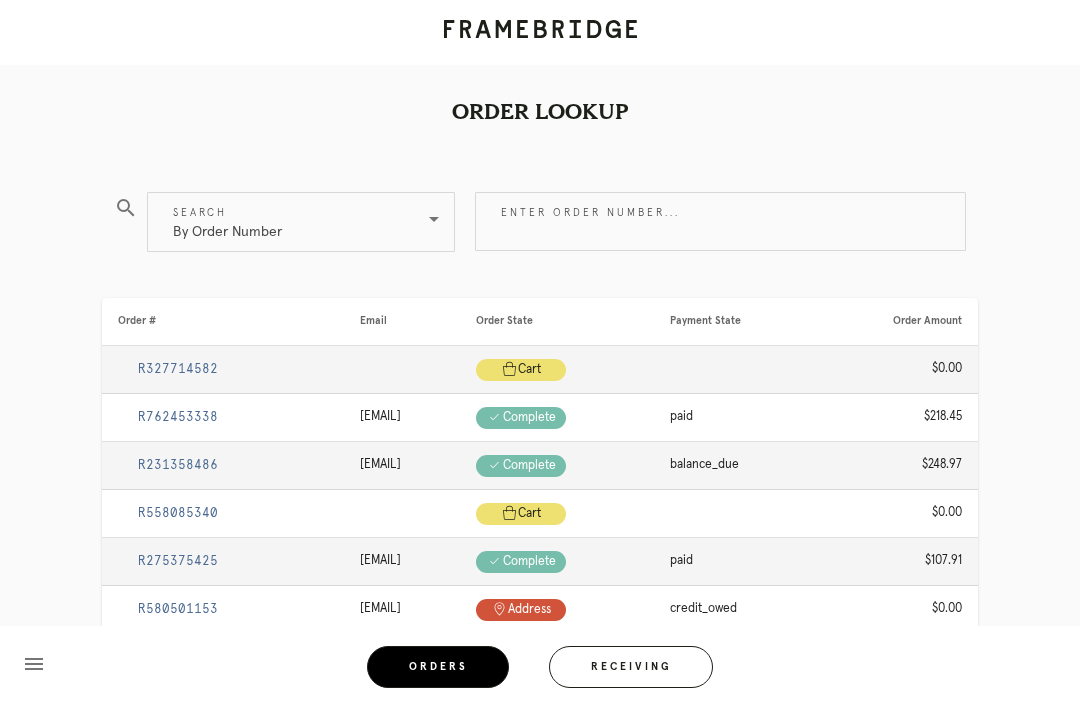 click on "Receiving" at bounding box center [631, 667] 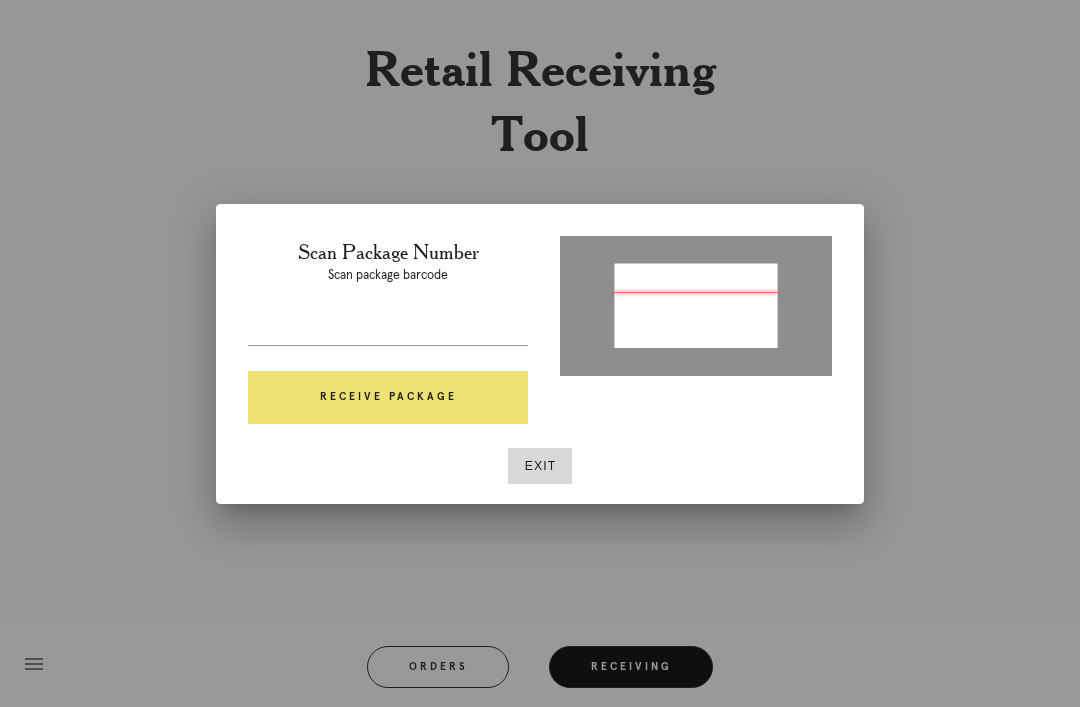 type on "P225558478897093" 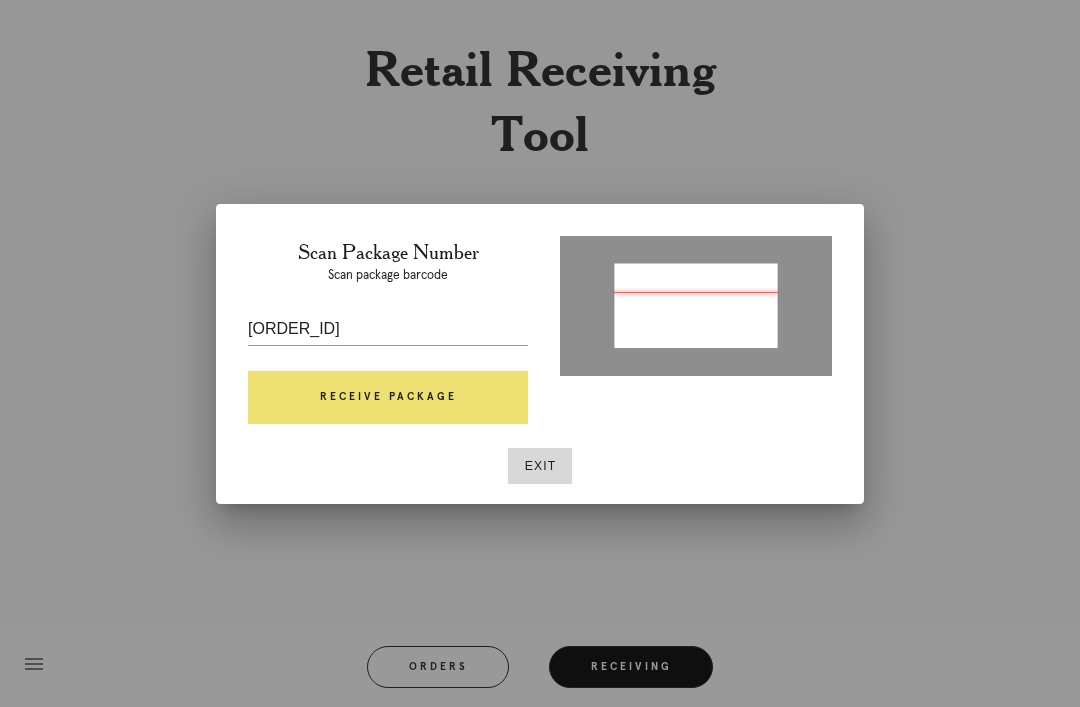 click on "Receive Package" at bounding box center (388, 398) 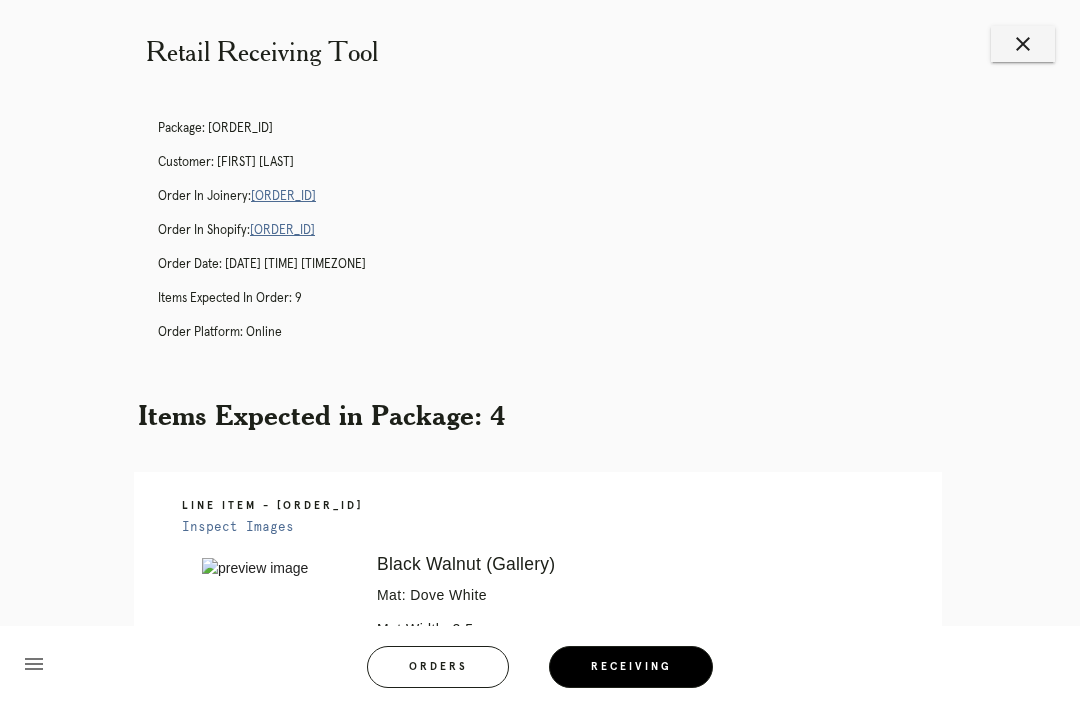 scroll, scrollTop: 0, scrollLeft: 0, axis: both 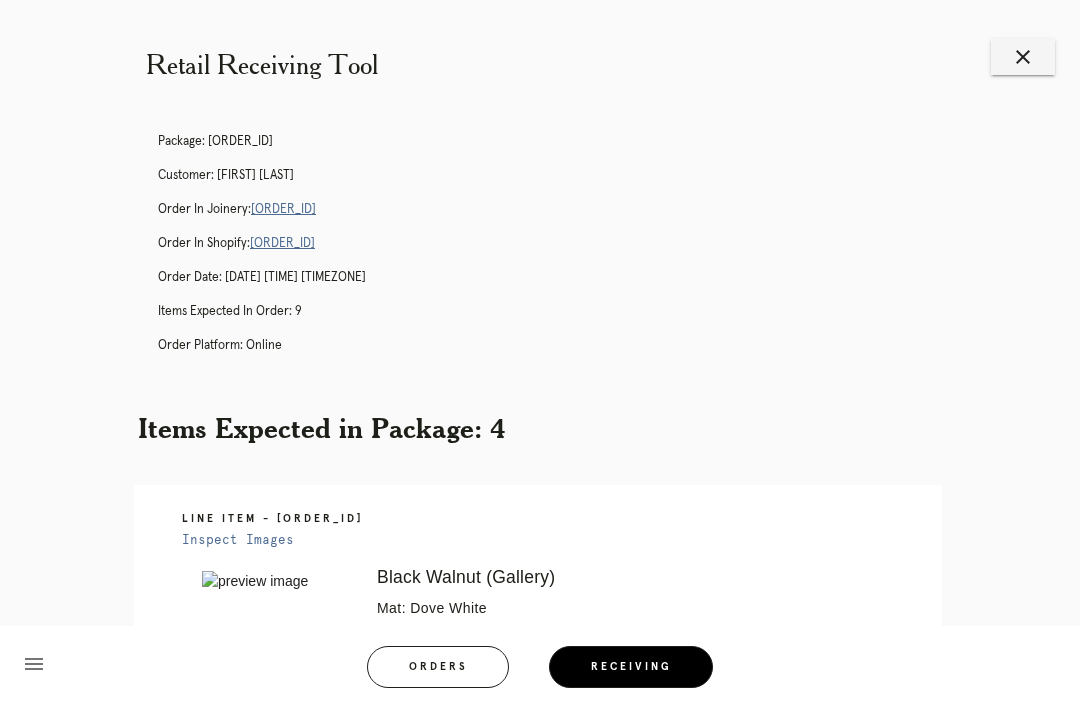 click on "menu
Orders
Receiving
Logged in as:   abbey.kot@framebridge.com   Southport
Logout" at bounding box center (540, 673) 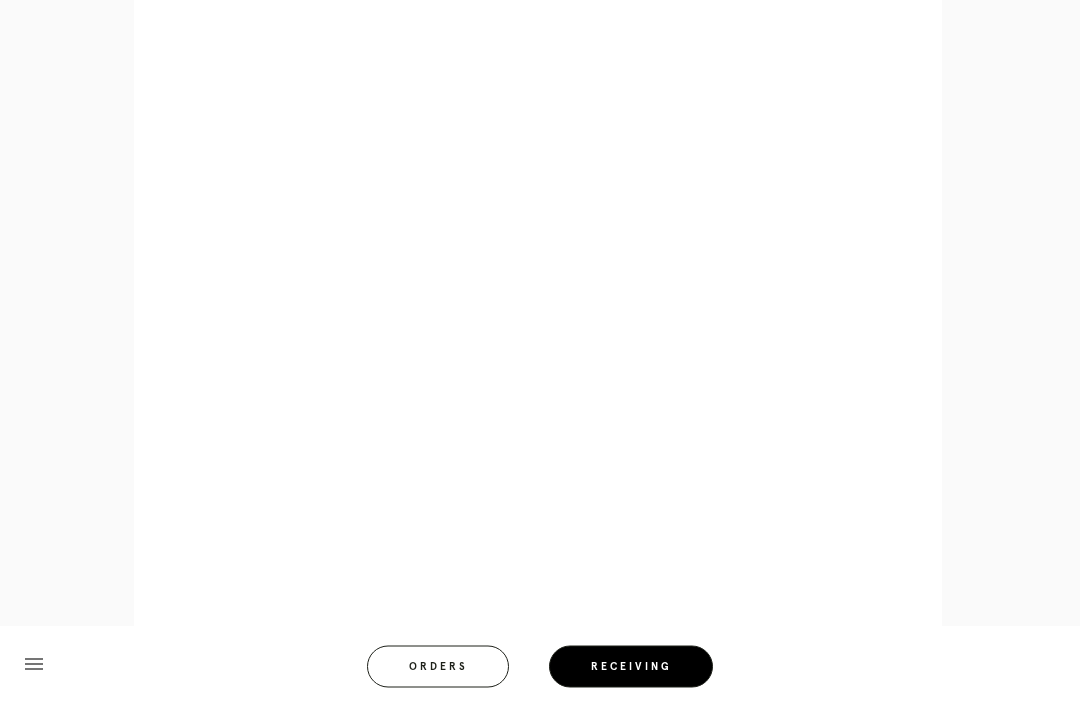 scroll, scrollTop: 865, scrollLeft: 0, axis: vertical 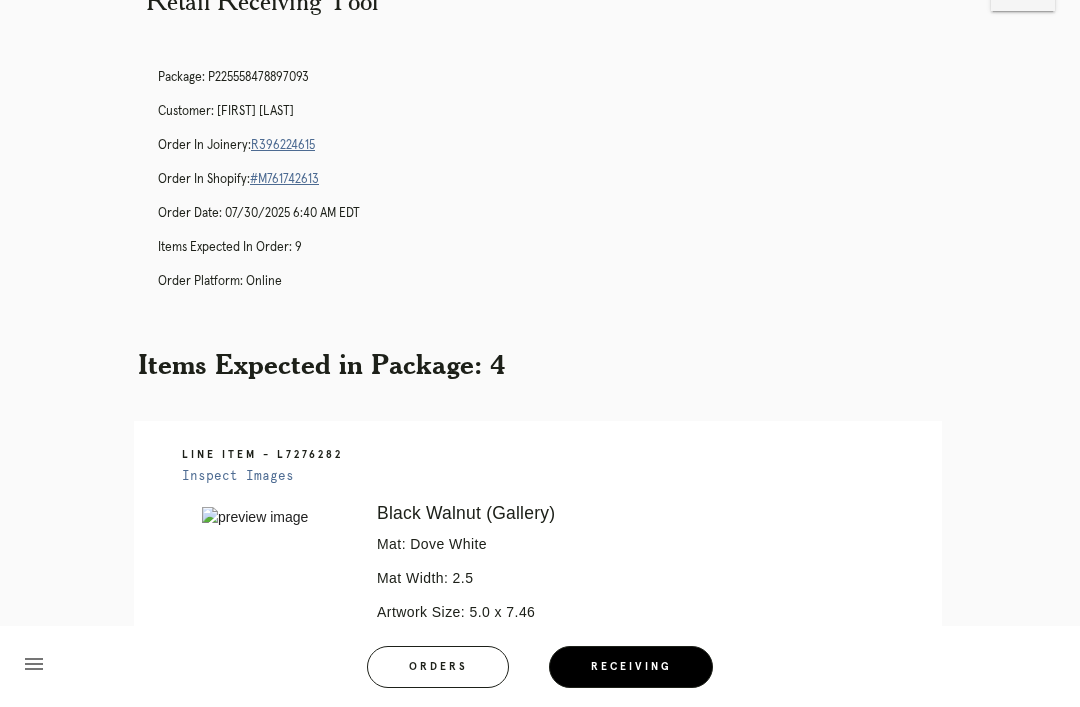 click on "Orders" at bounding box center (438, 667) 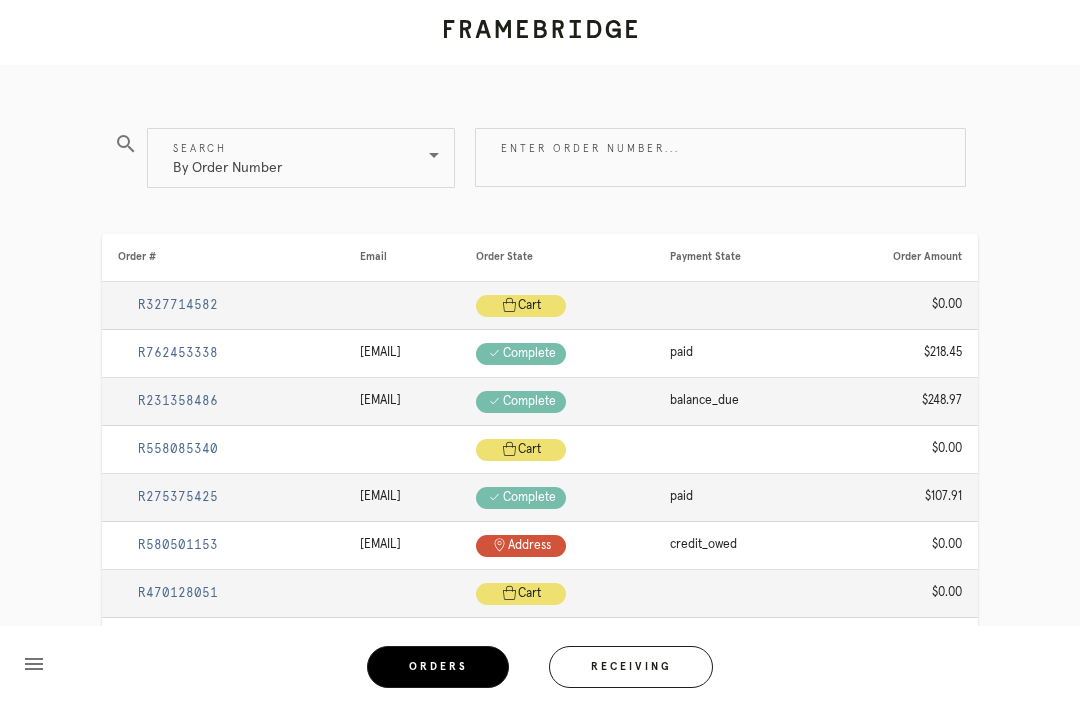 click on "Receiving" at bounding box center (631, 667) 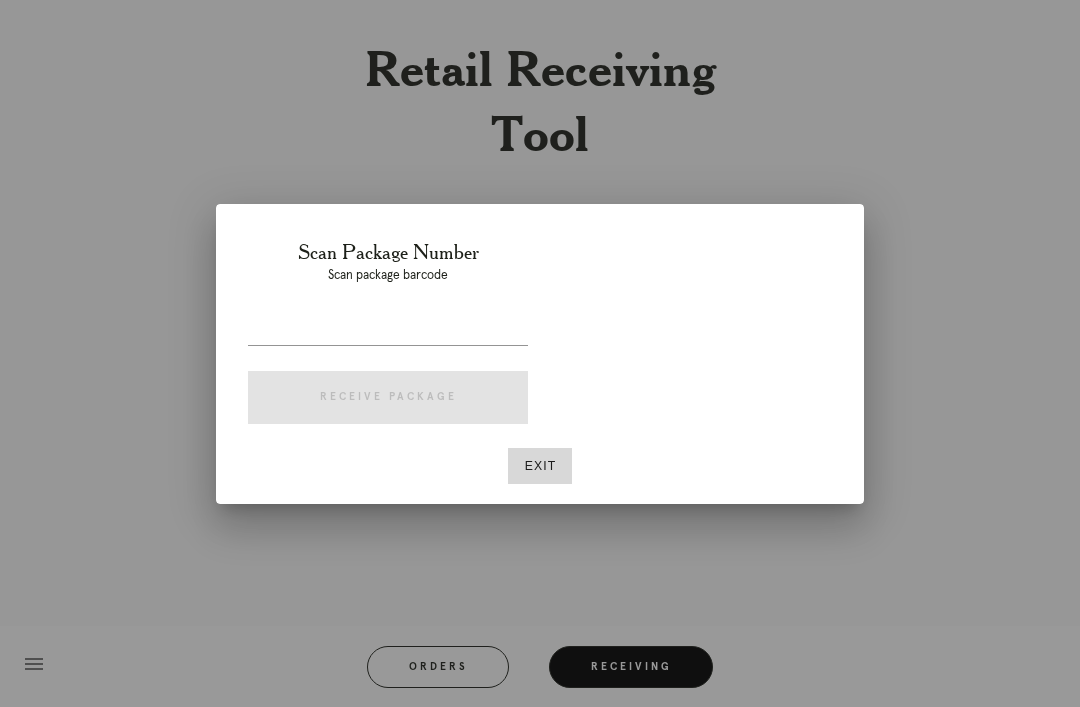 click on "Exit" at bounding box center [540, 466] 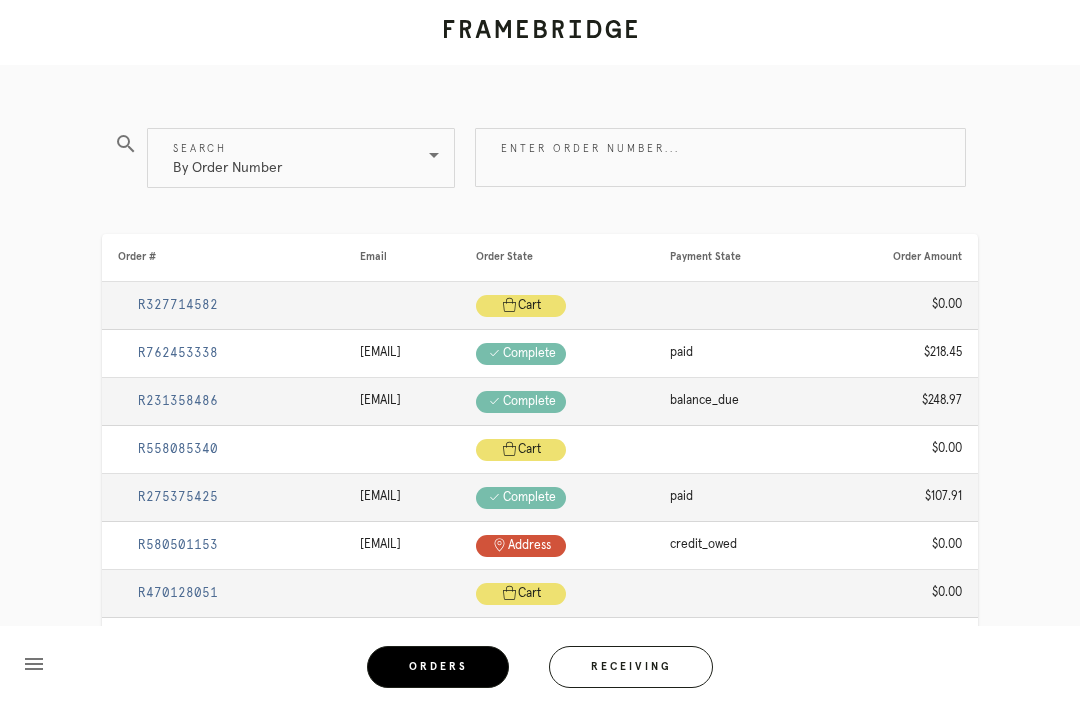 click on "Orders" at bounding box center (438, 667) 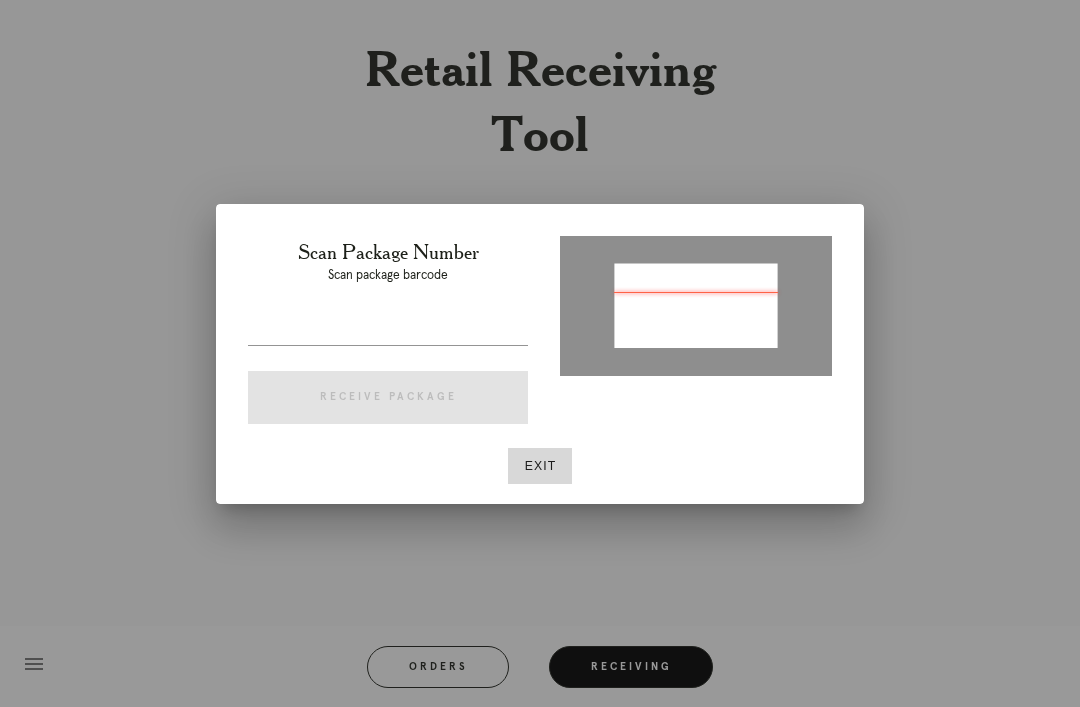 type on "P225558478897093" 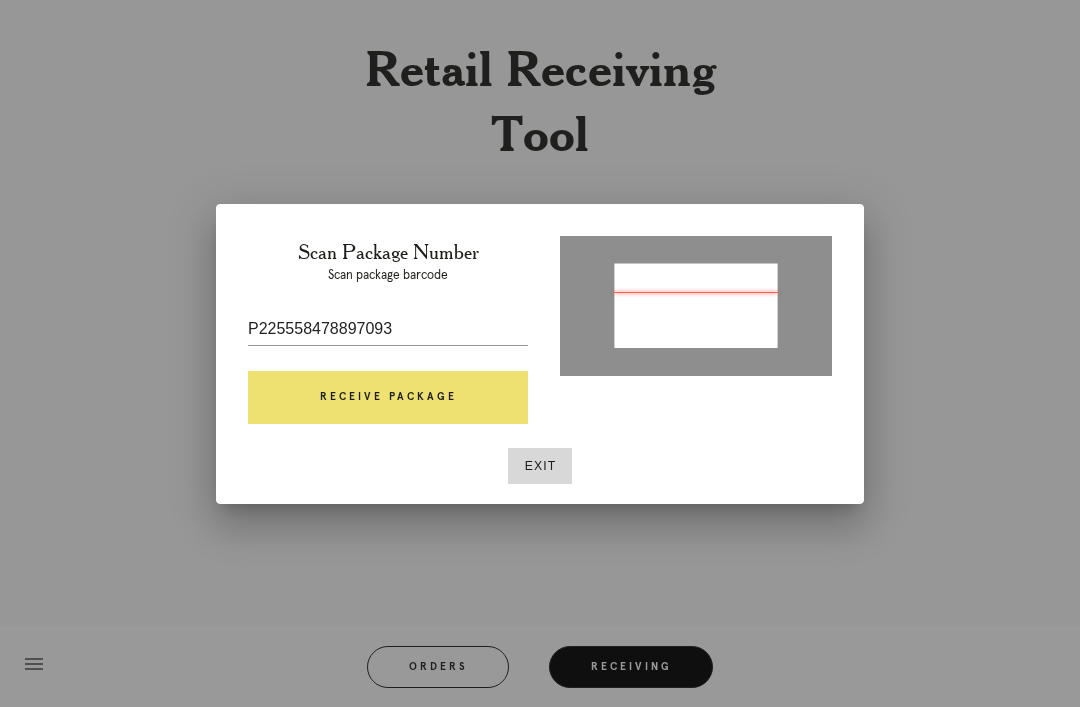 click on "Receive Package" at bounding box center [388, 398] 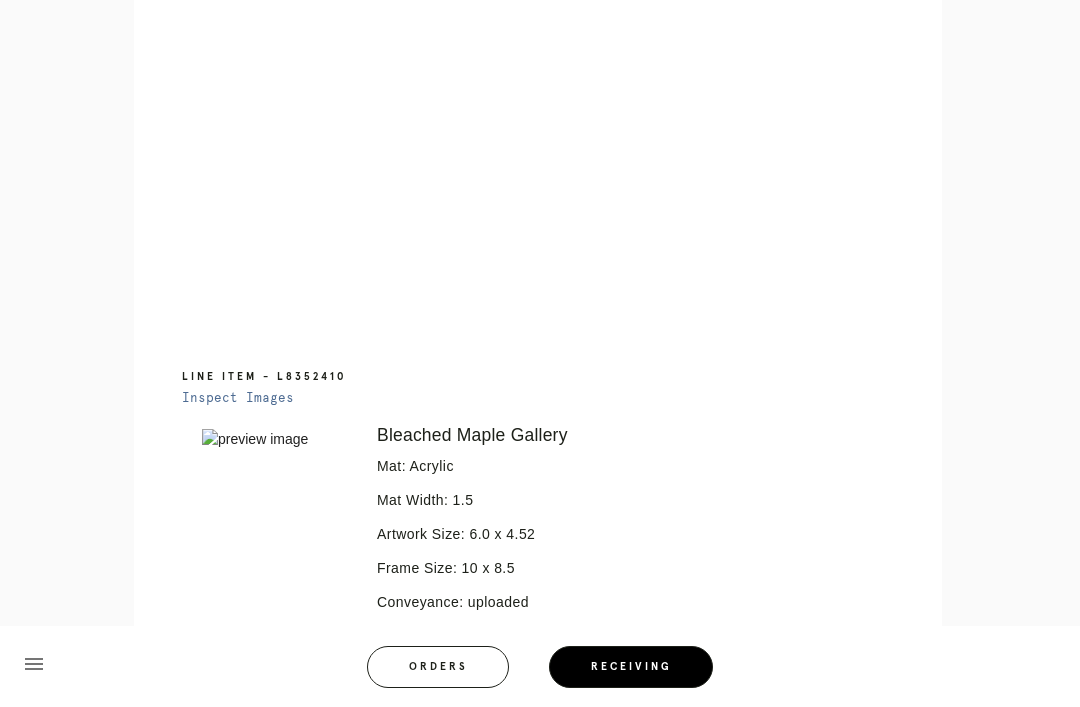 scroll, scrollTop: 1765, scrollLeft: 0, axis: vertical 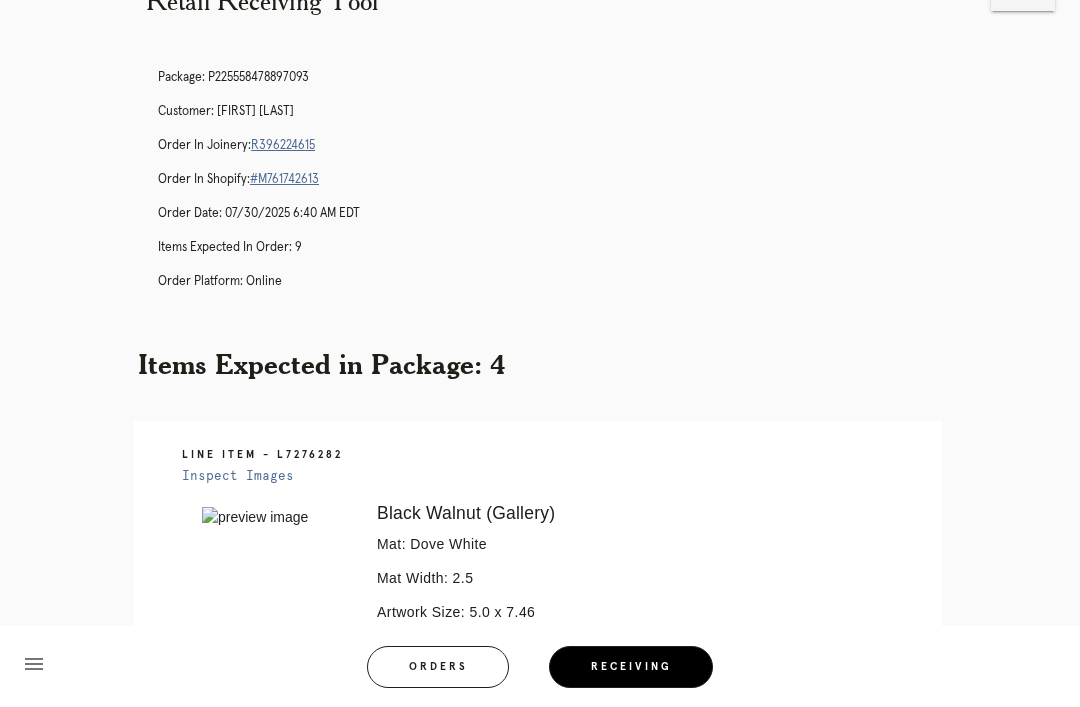 click on "Orders" at bounding box center [438, 667] 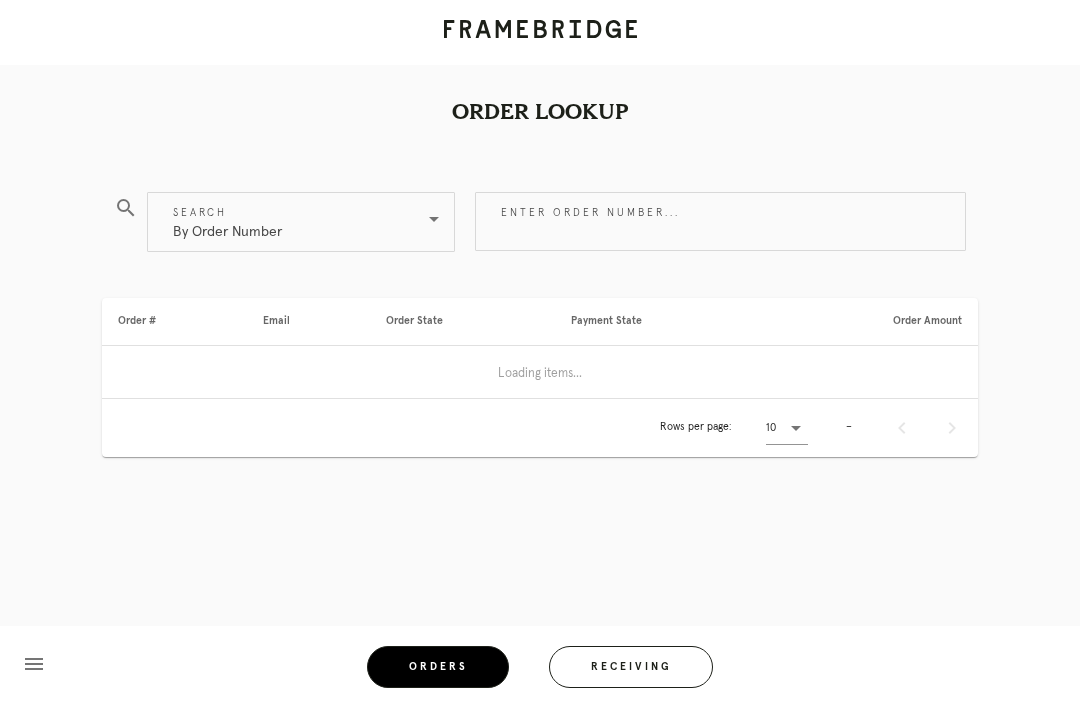 click on "Receiving" at bounding box center [631, 667] 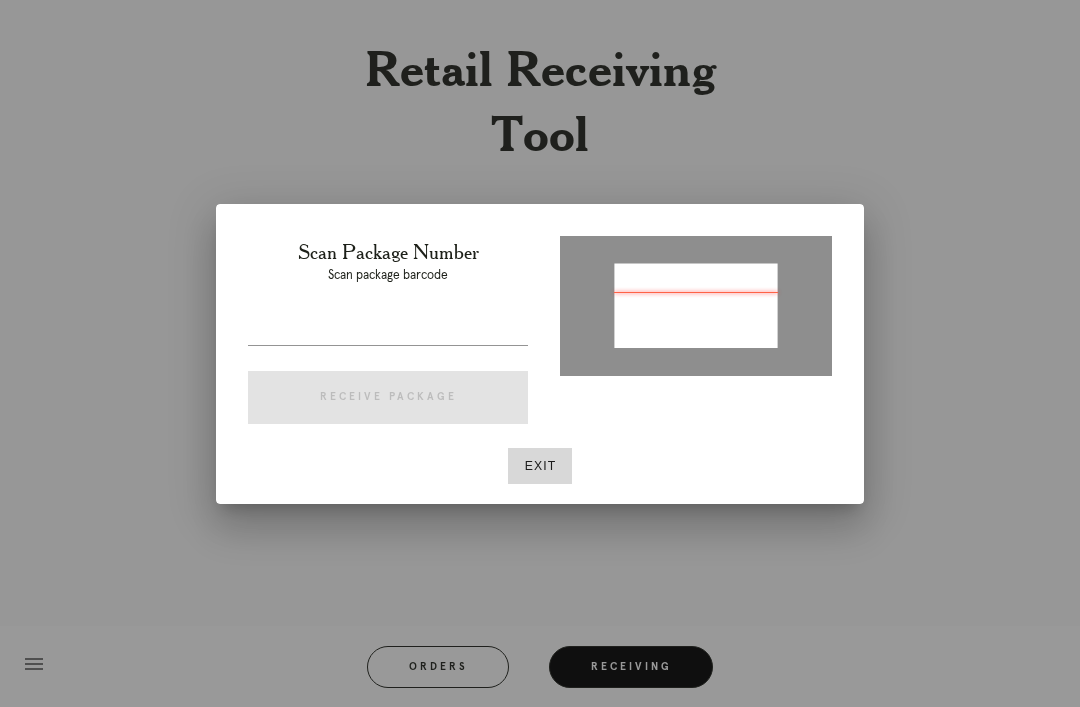 type on "P086400081381224" 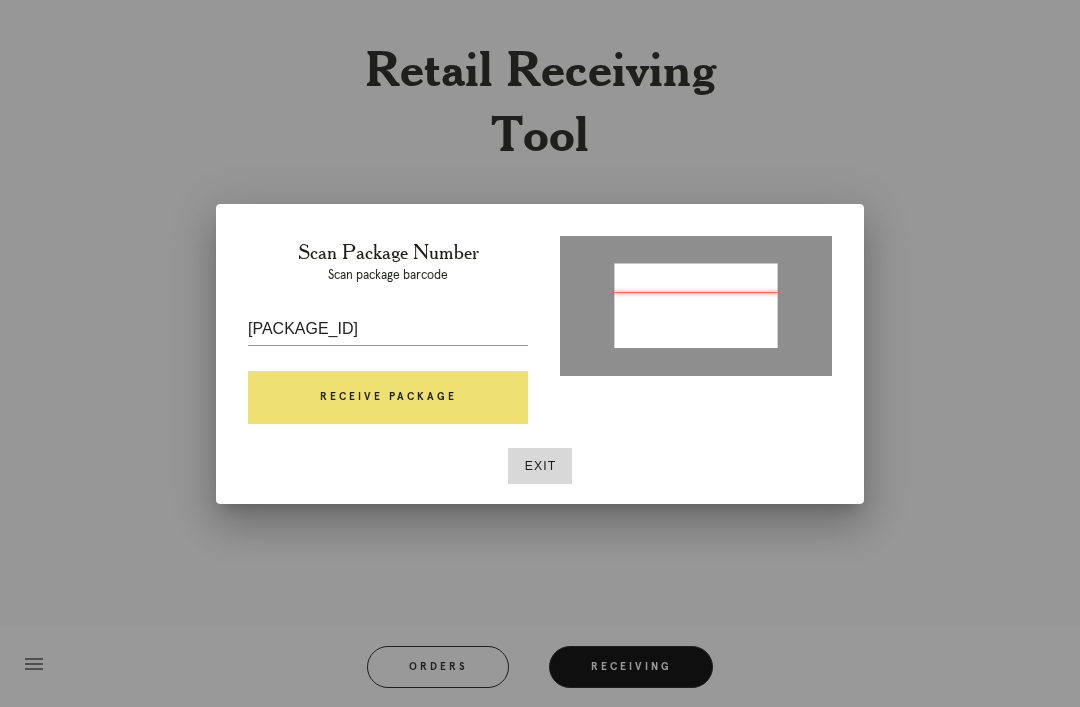 click on "Receive Package" at bounding box center (388, 398) 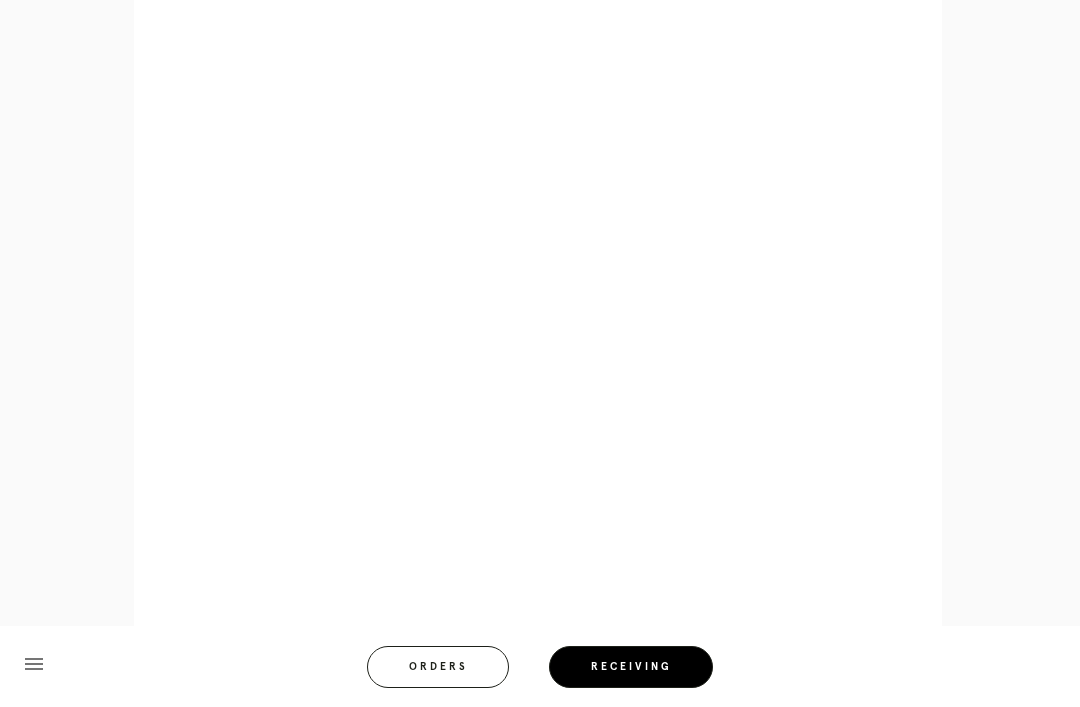 scroll, scrollTop: 858, scrollLeft: 0, axis: vertical 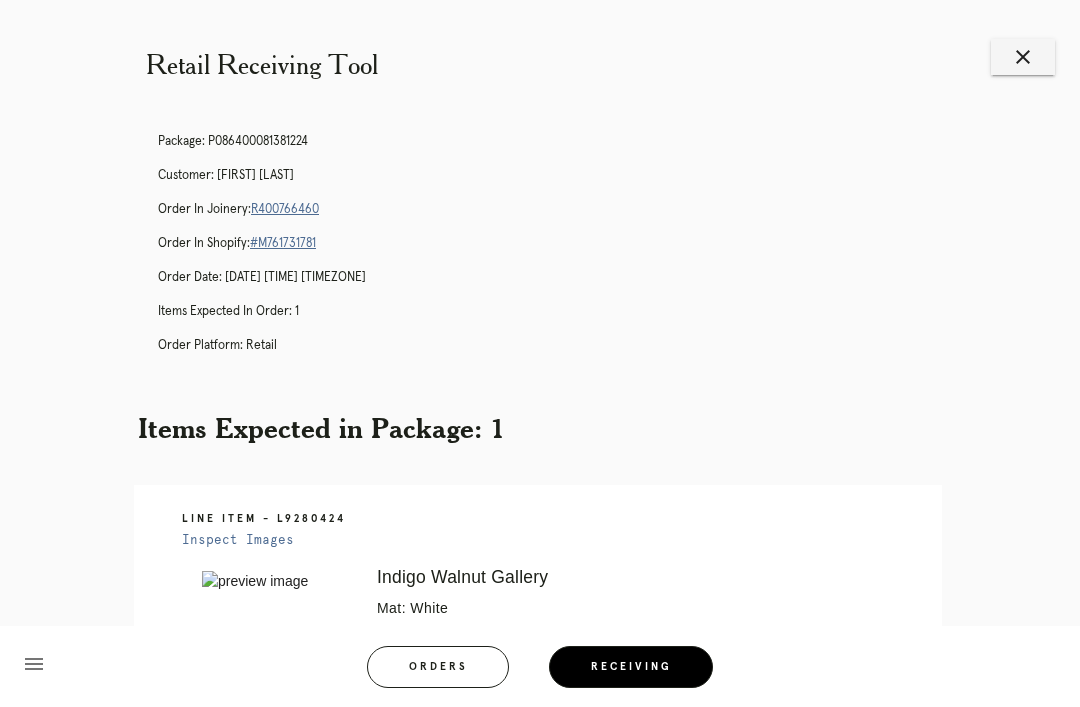 click on "Orders" at bounding box center [438, 667] 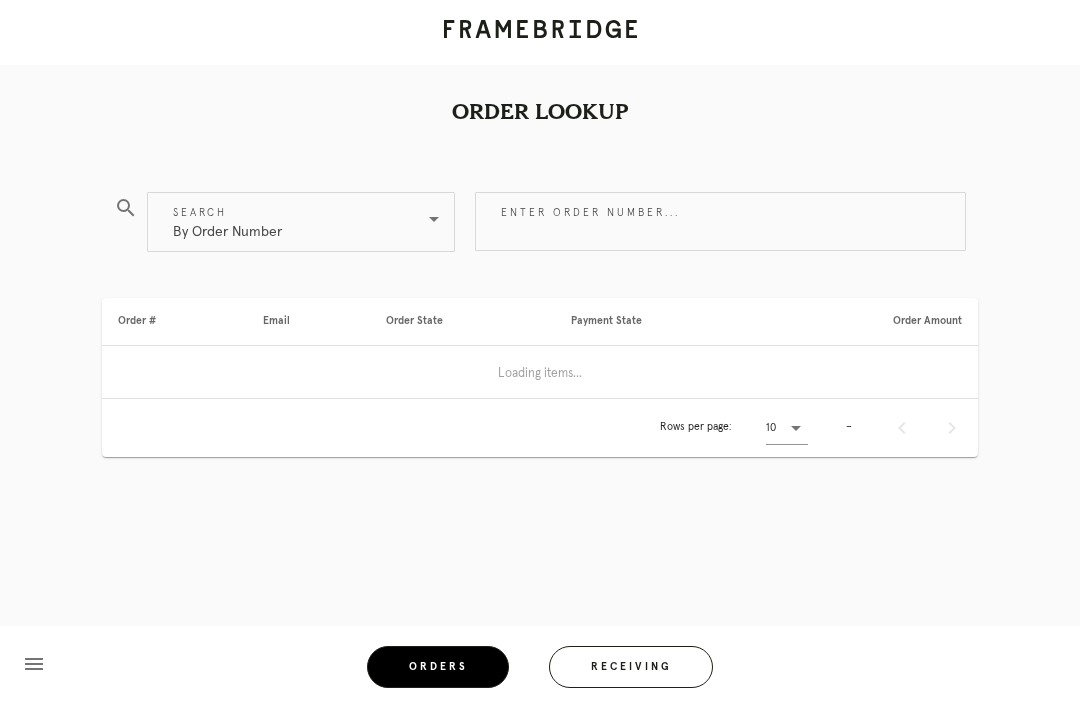 click on "Receiving" at bounding box center (631, 667) 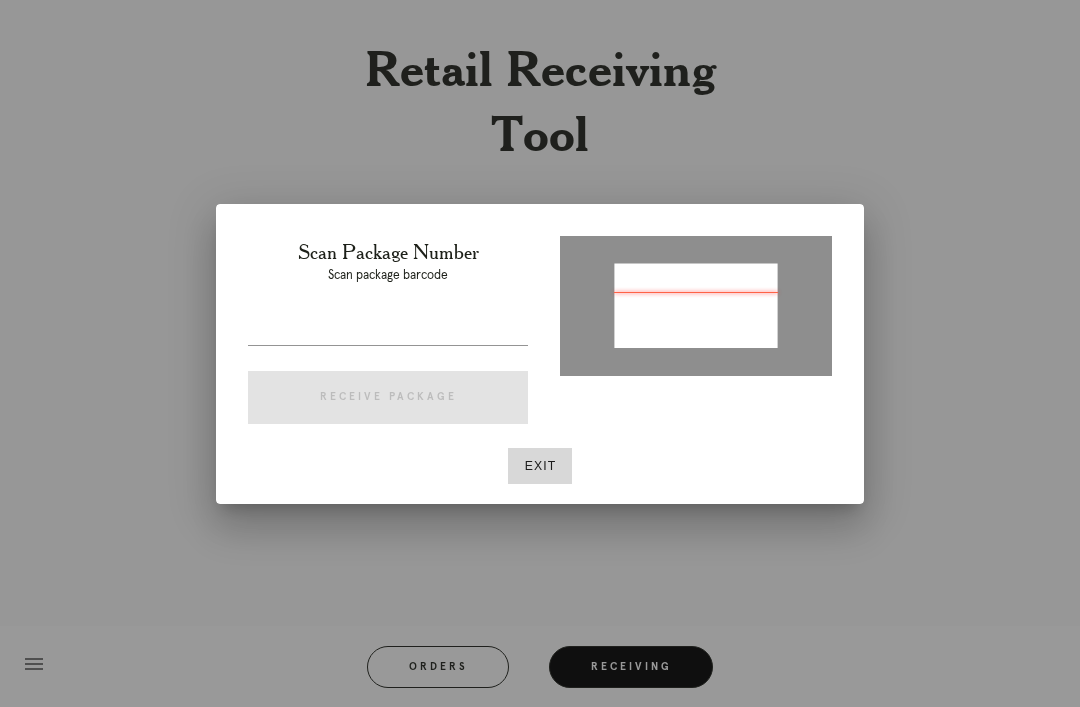 type on "P327479737583899" 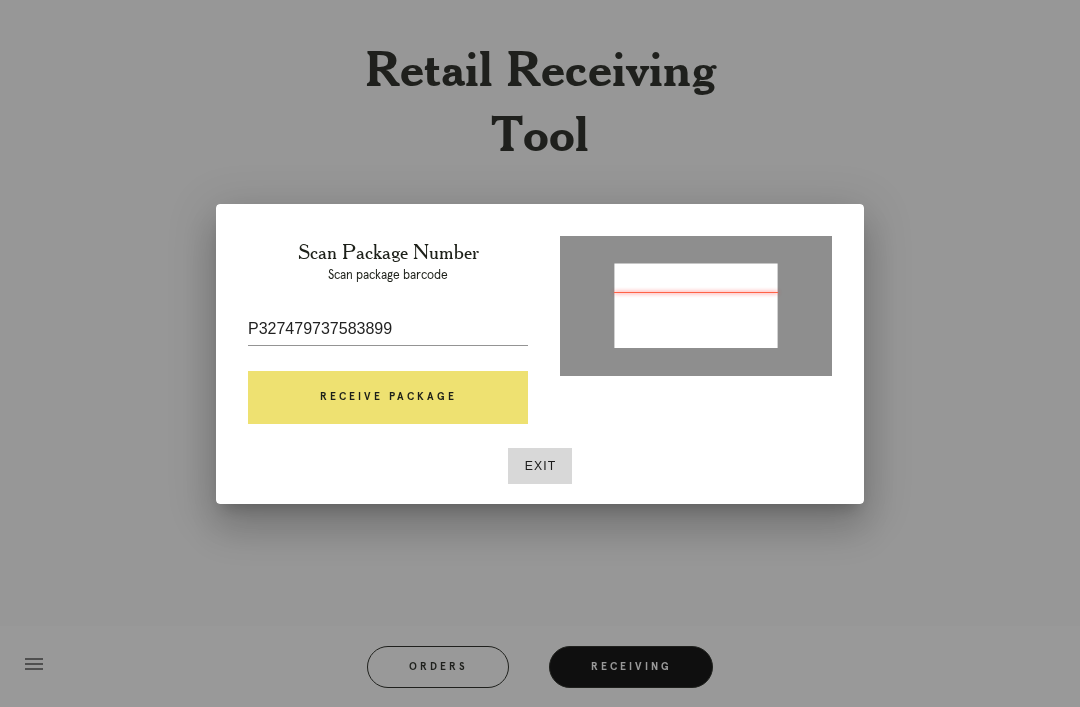click on "Receive Package" at bounding box center (388, 398) 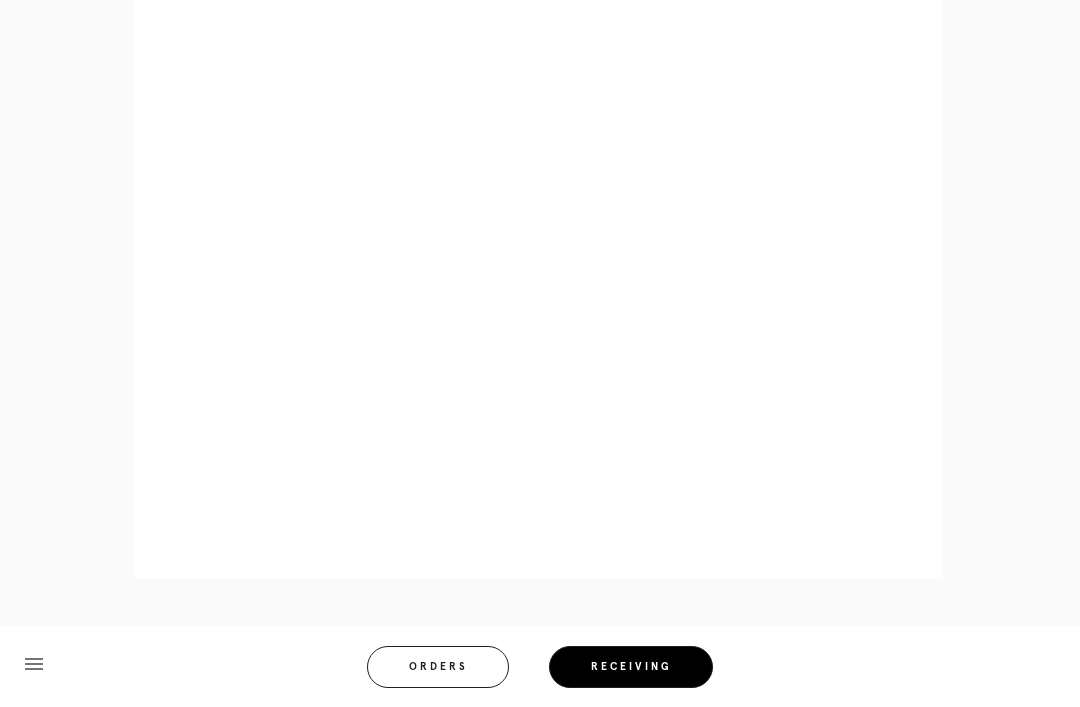 scroll, scrollTop: 858, scrollLeft: 0, axis: vertical 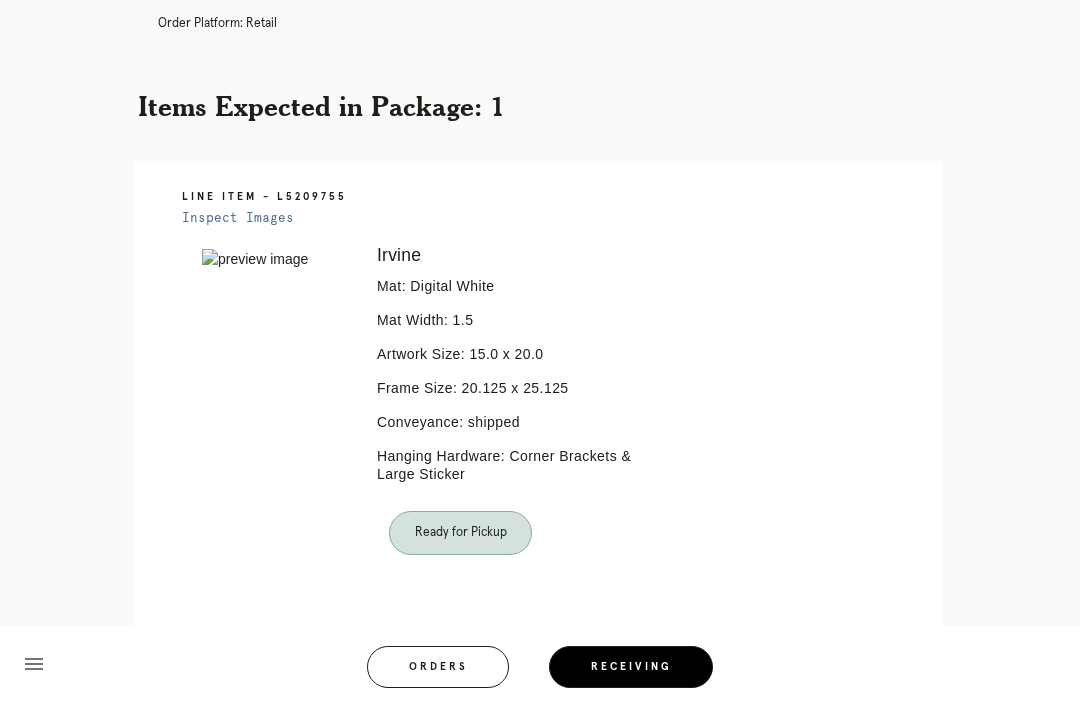 click on "Orders" at bounding box center [438, 667] 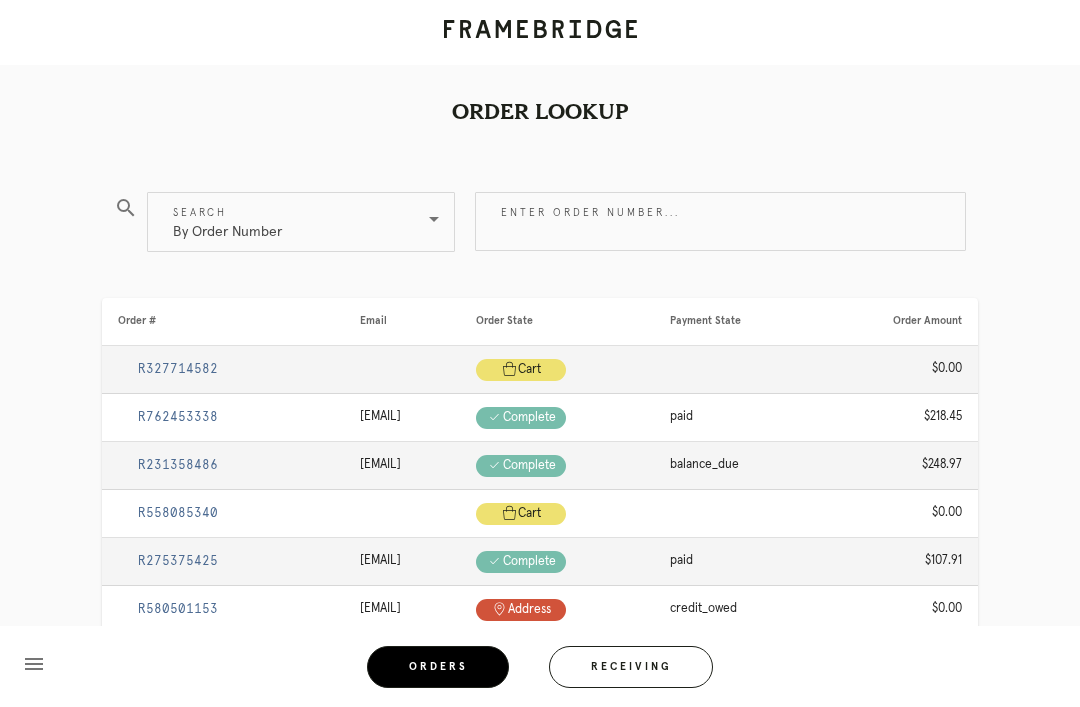 click on "Enter order number..." at bounding box center (720, 221) 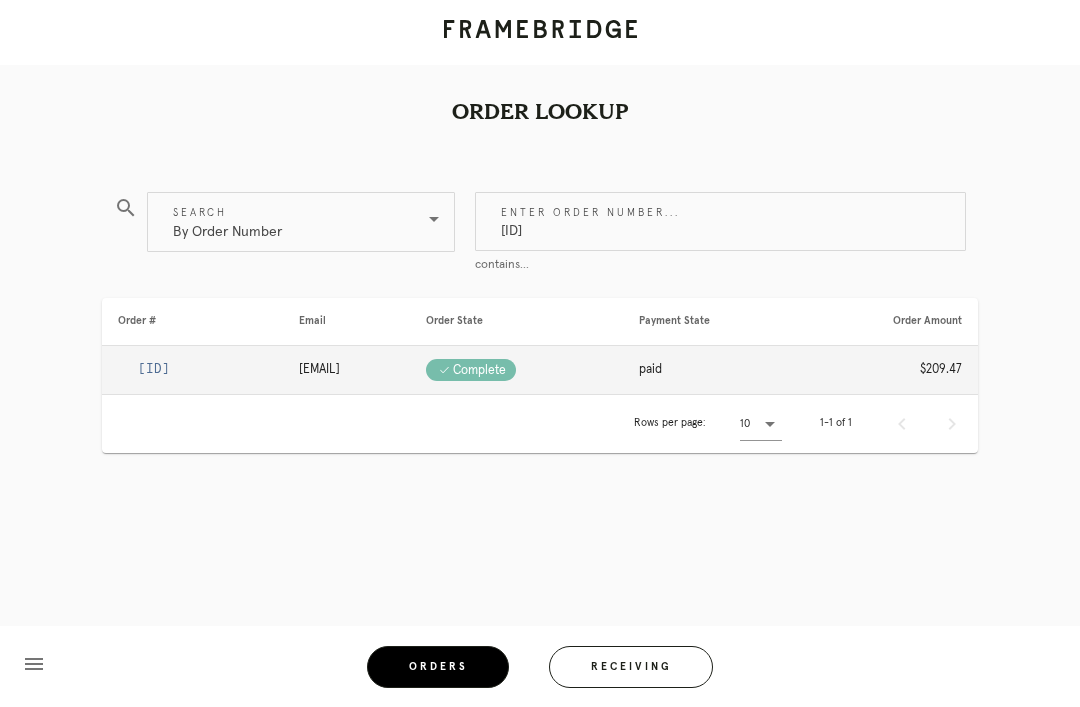 type on "M761730523" 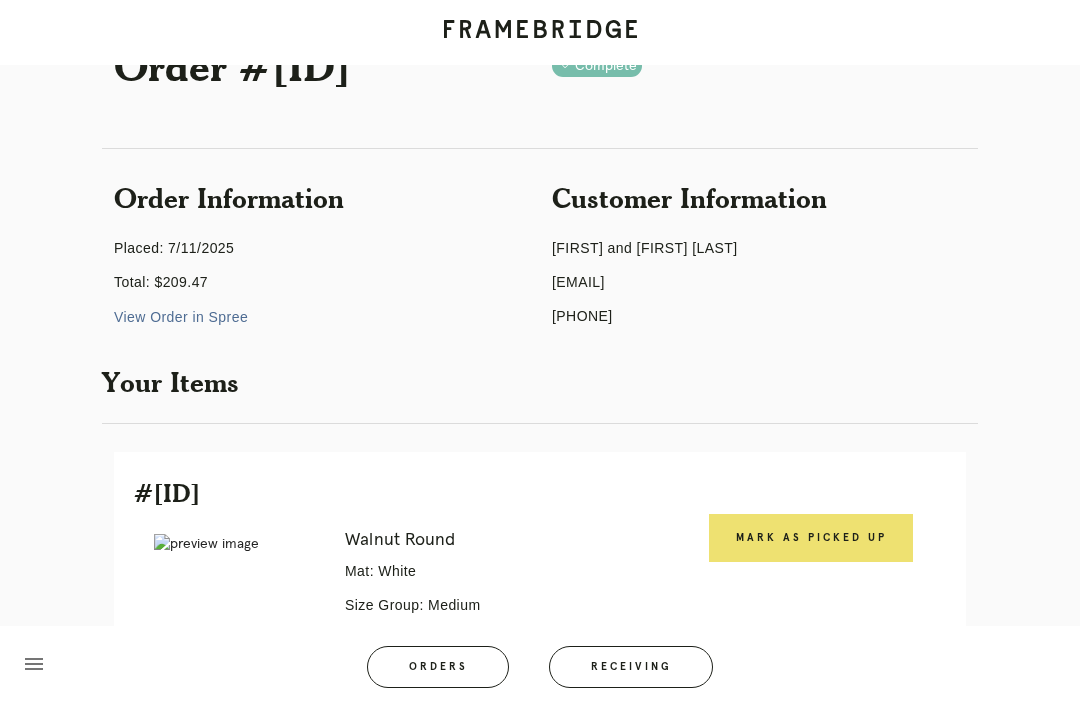 scroll, scrollTop: 122, scrollLeft: 0, axis: vertical 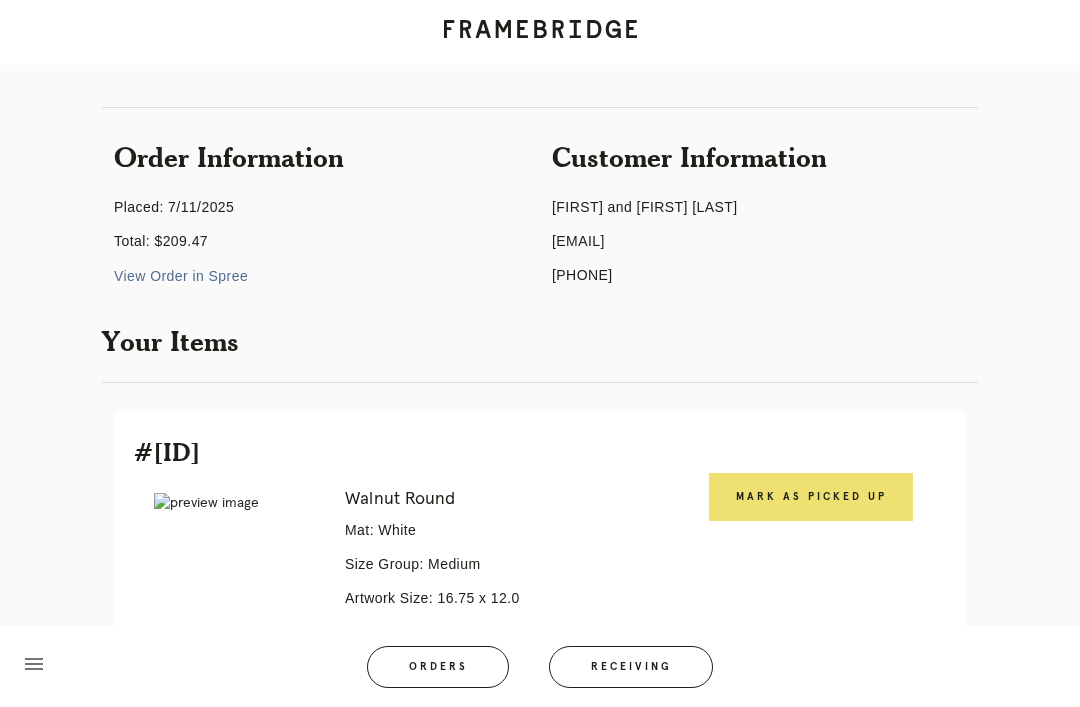 click on "Mark as Picked Up" at bounding box center [811, 497] 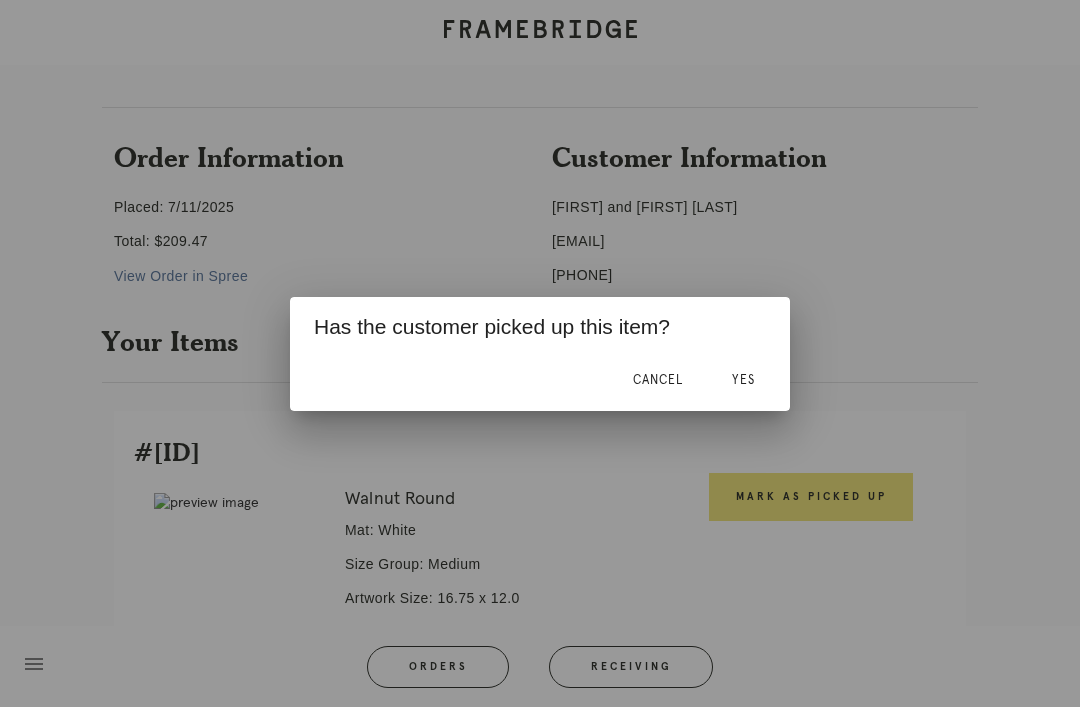 click on "Yes" at bounding box center (743, 380) 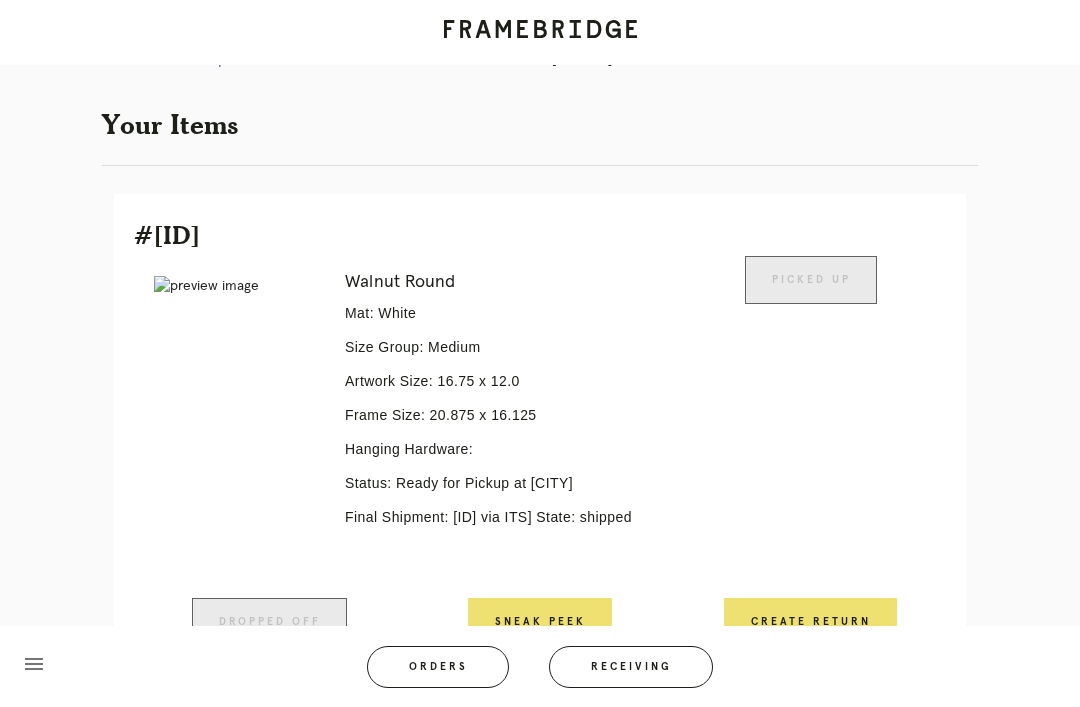 scroll, scrollTop: 428, scrollLeft: 0, axis: vertical 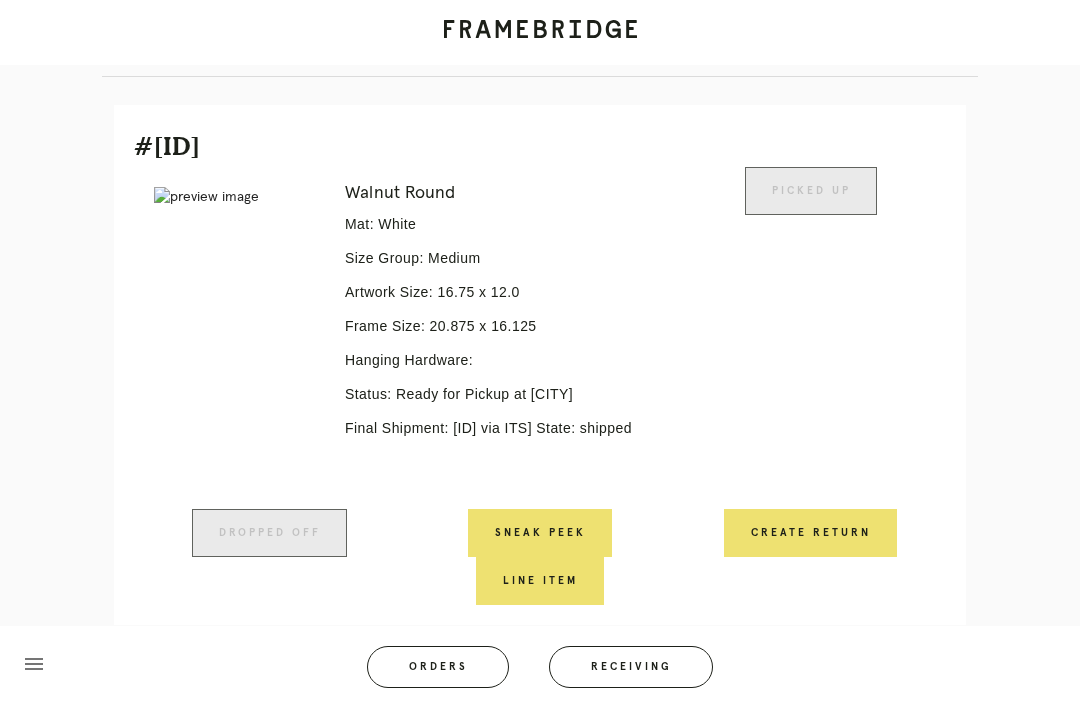 click on "Orders" at bounding box center [438, 667] 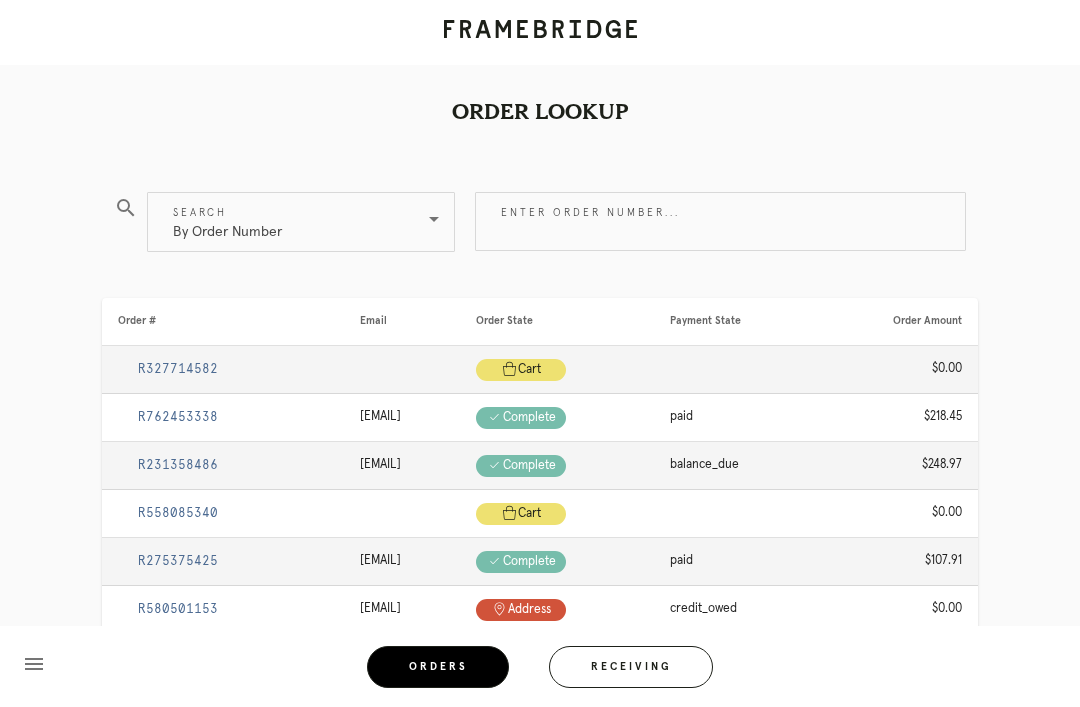 click on "Receiving" at bounding box center [631, 667] 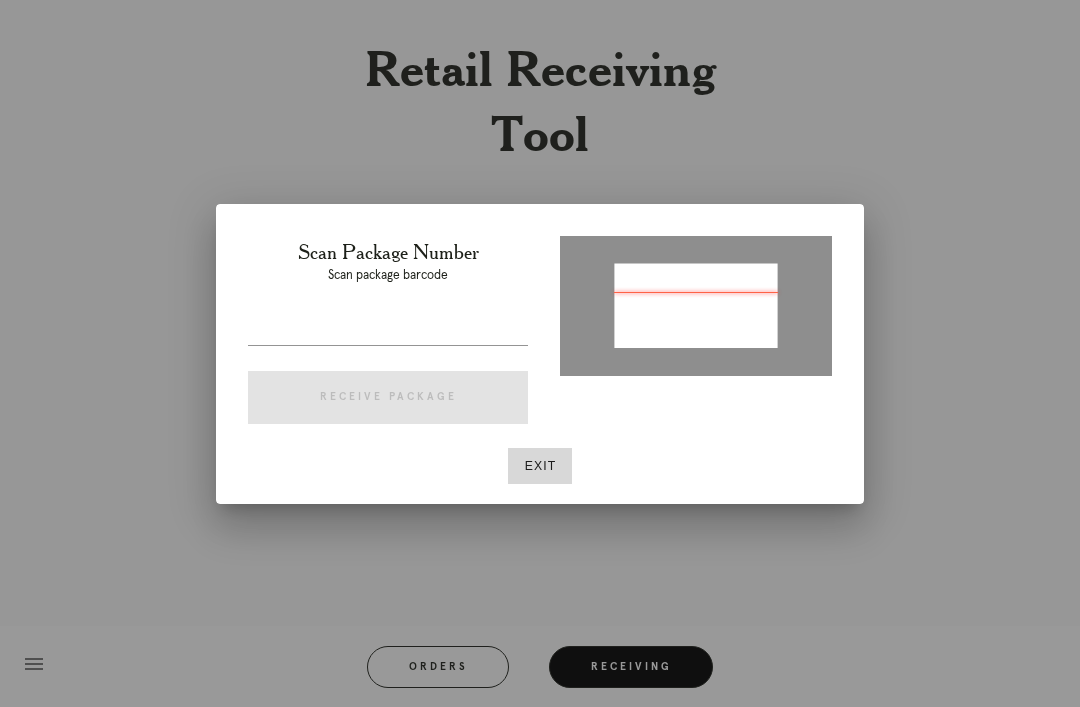 type on "P327479737583899" 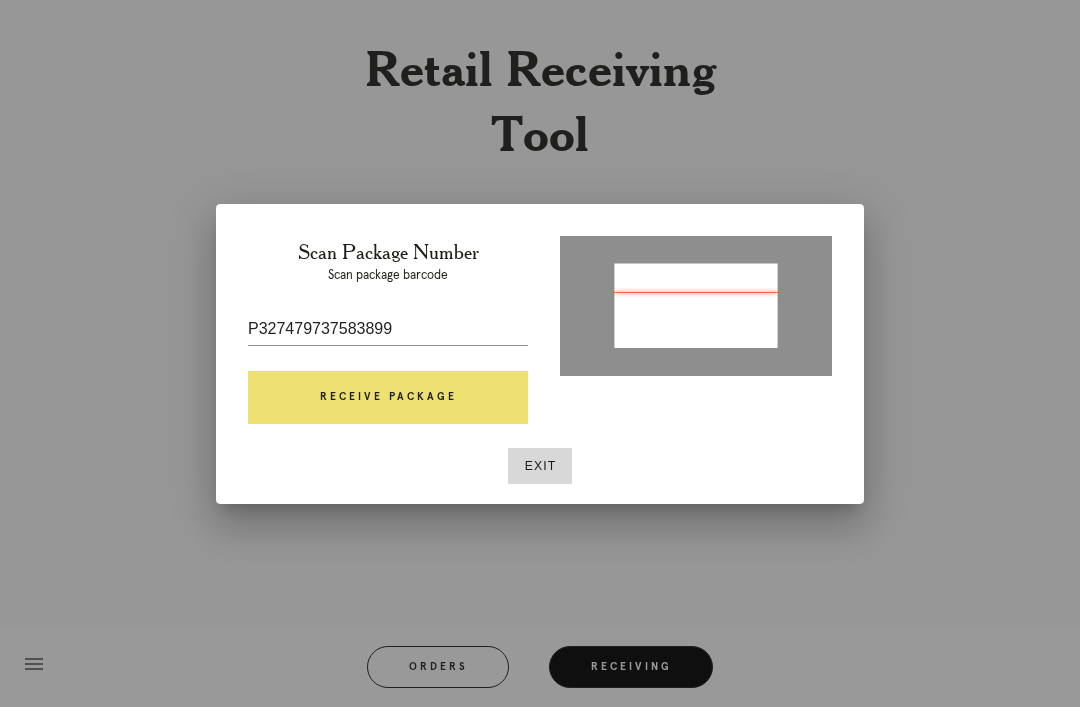 click on "Receive Package" at bounding box center [388, 398] 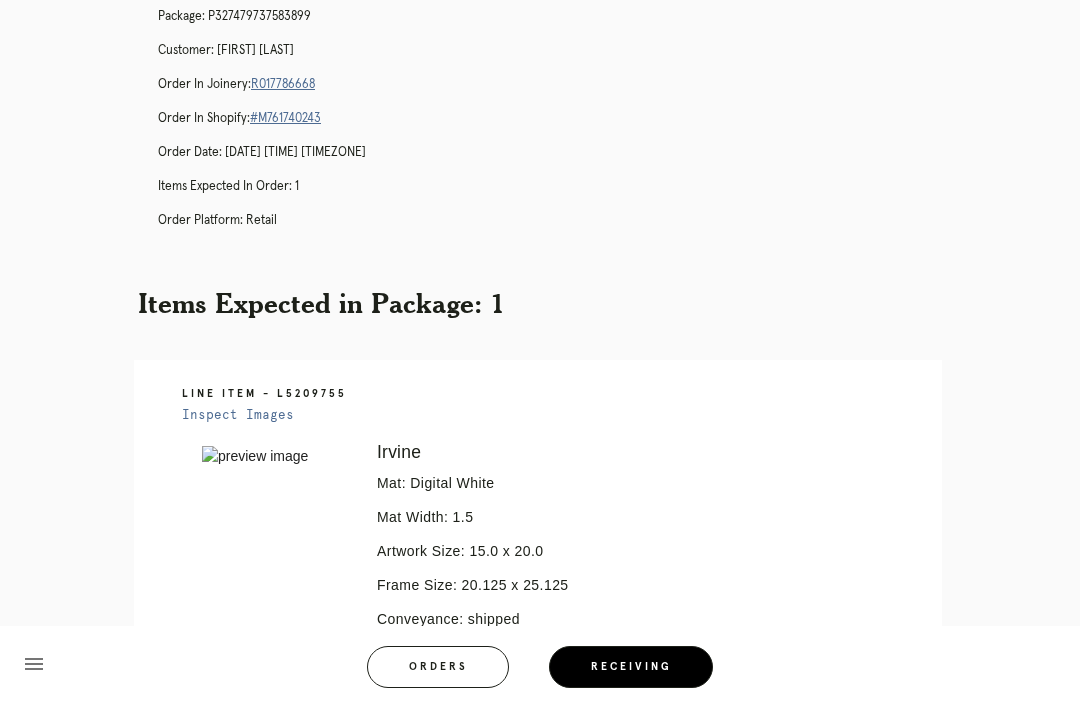 scroll, scrollTop: 322, scrollLeft: 0, axis: vertical 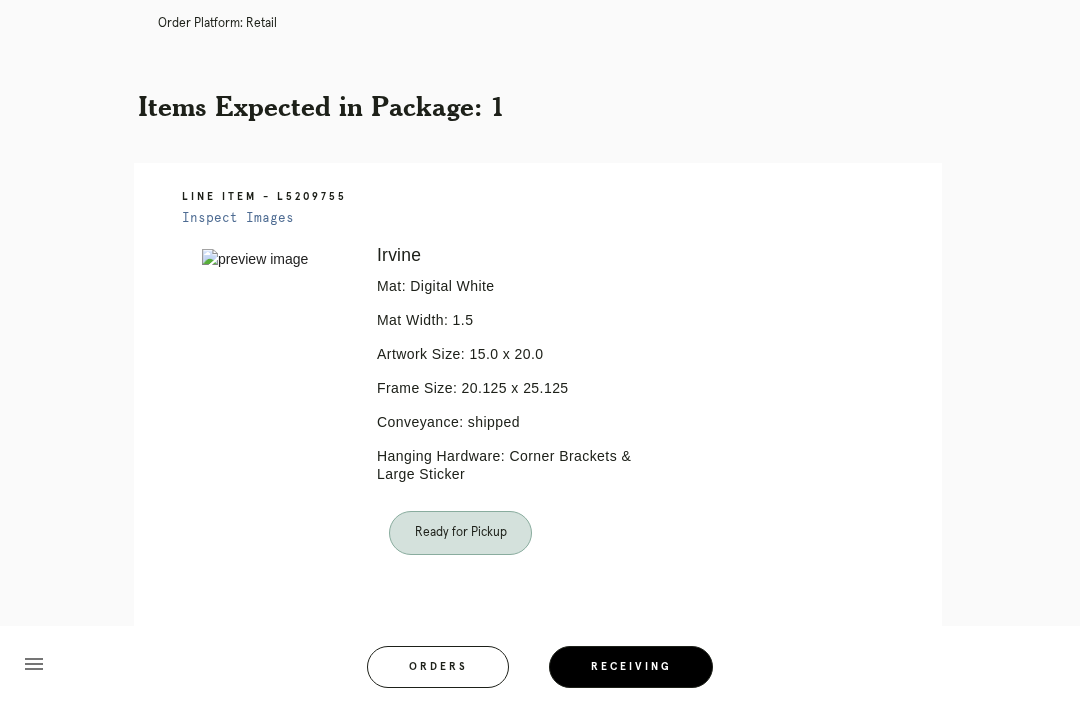 click on "Orders" at bounding box center (438, 667) 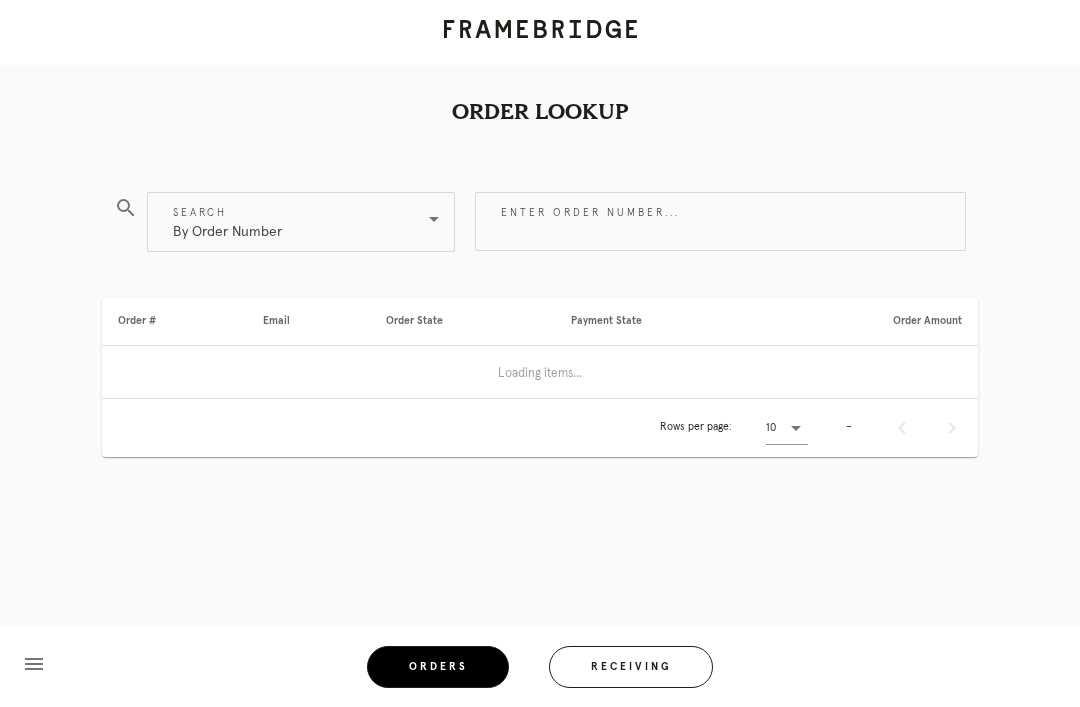 scroll, scrollTop: 0, scrollLeft: 0, axis: both 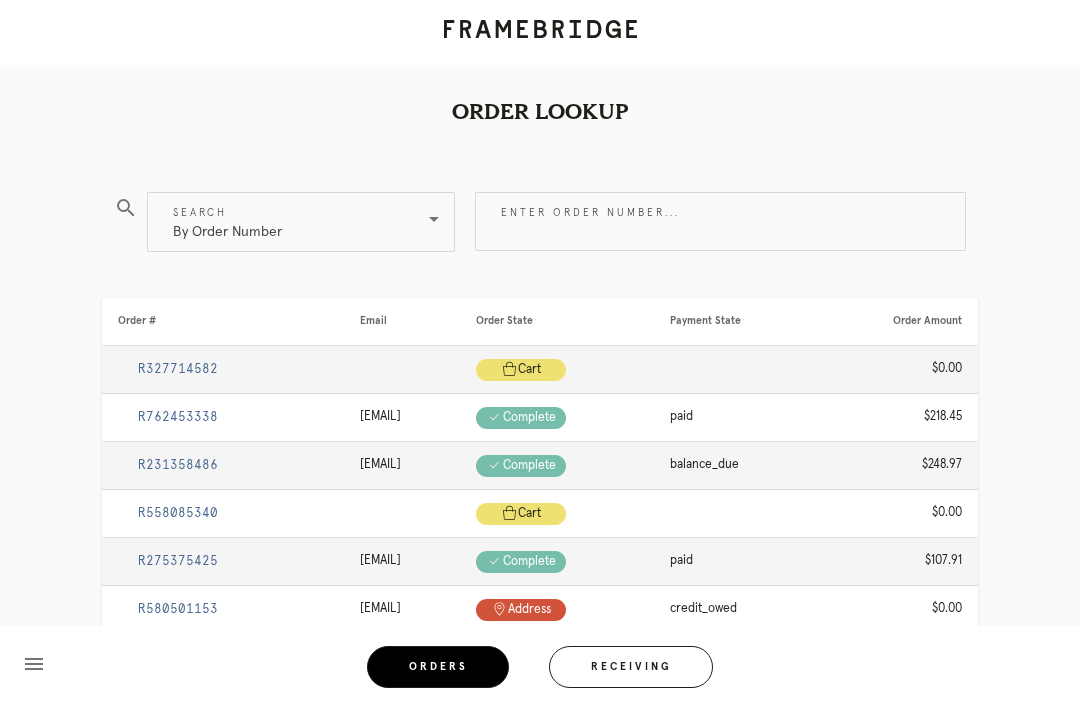 click on "menu
Orders
Receiving
Logged in as:   abbey.kot@framebridge.com   Southport
Logout" at bounding box center (540, 673) 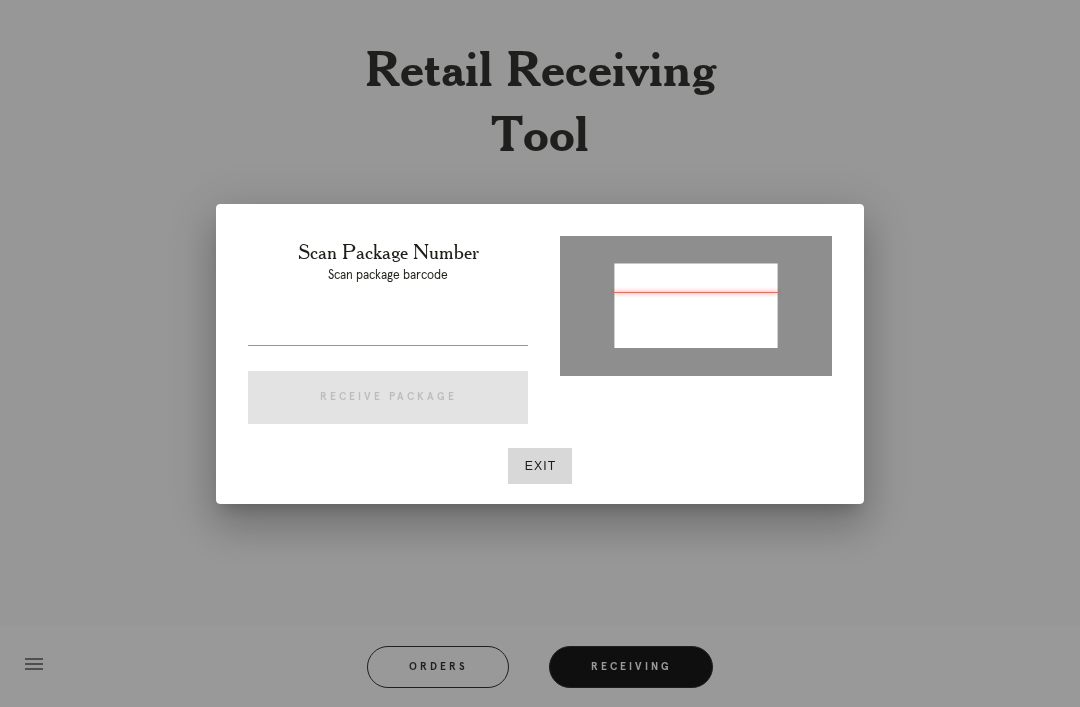 type on "P608670223773136" 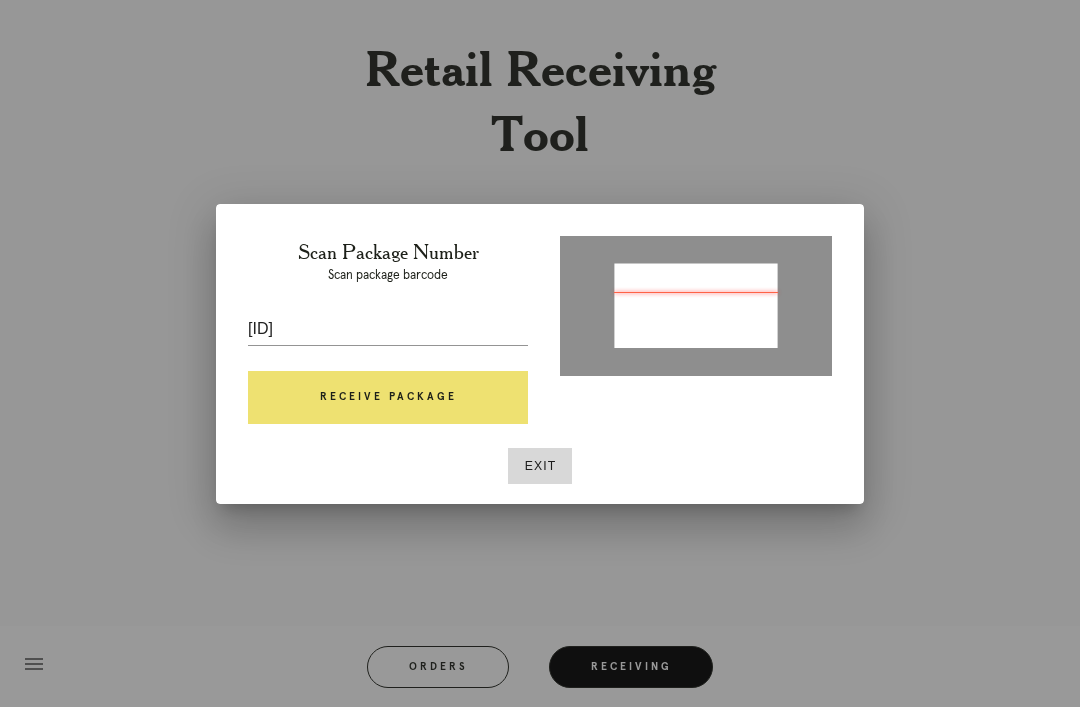 click on "Receive Package" at bounding box center [388, 398] 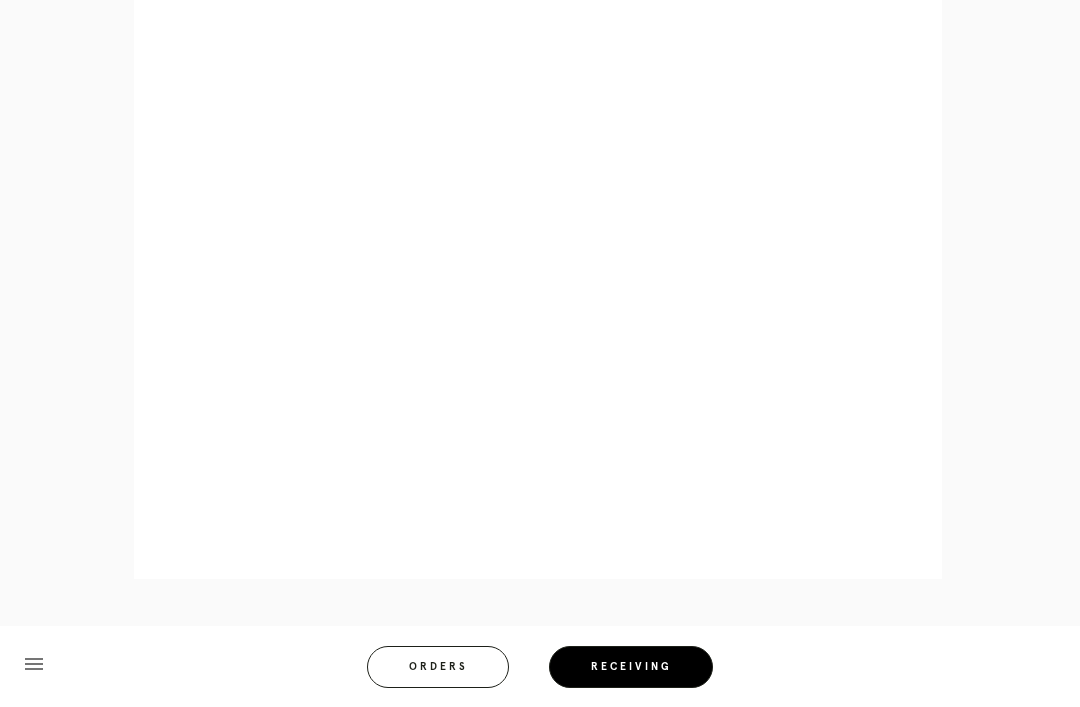 scroll, scrollTop: 928, scrollLeft: 0, axis: vertical 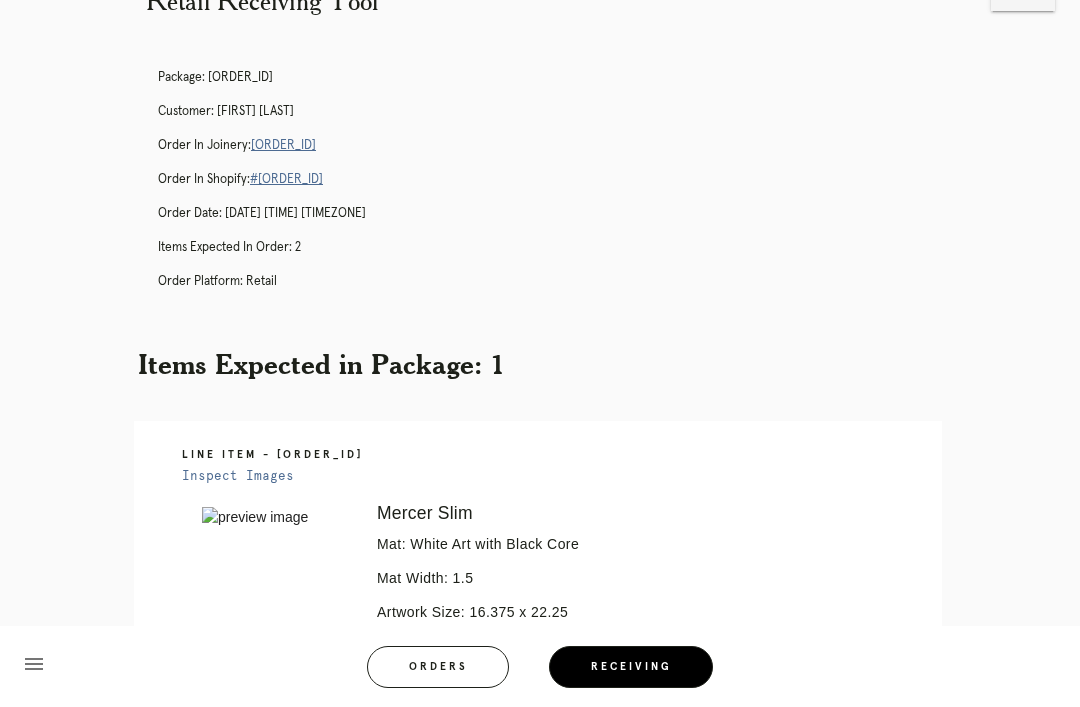 click on "Orders" at bounding box center (438, 667) 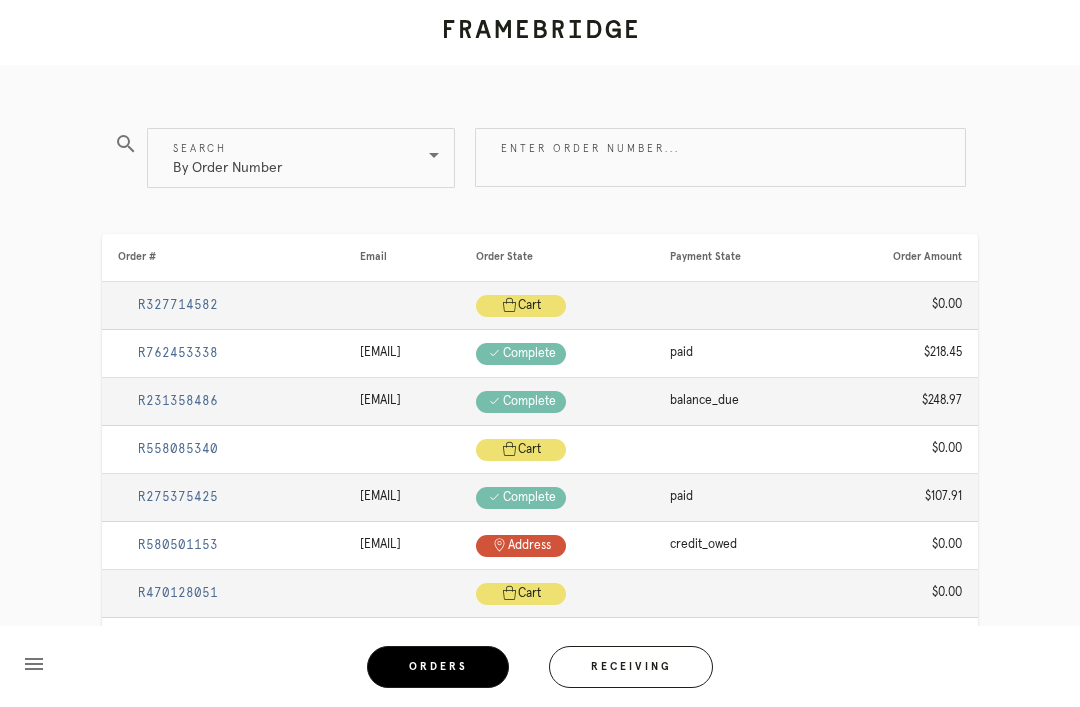 click on "Enter order number..." at bounding box center (720, 157) 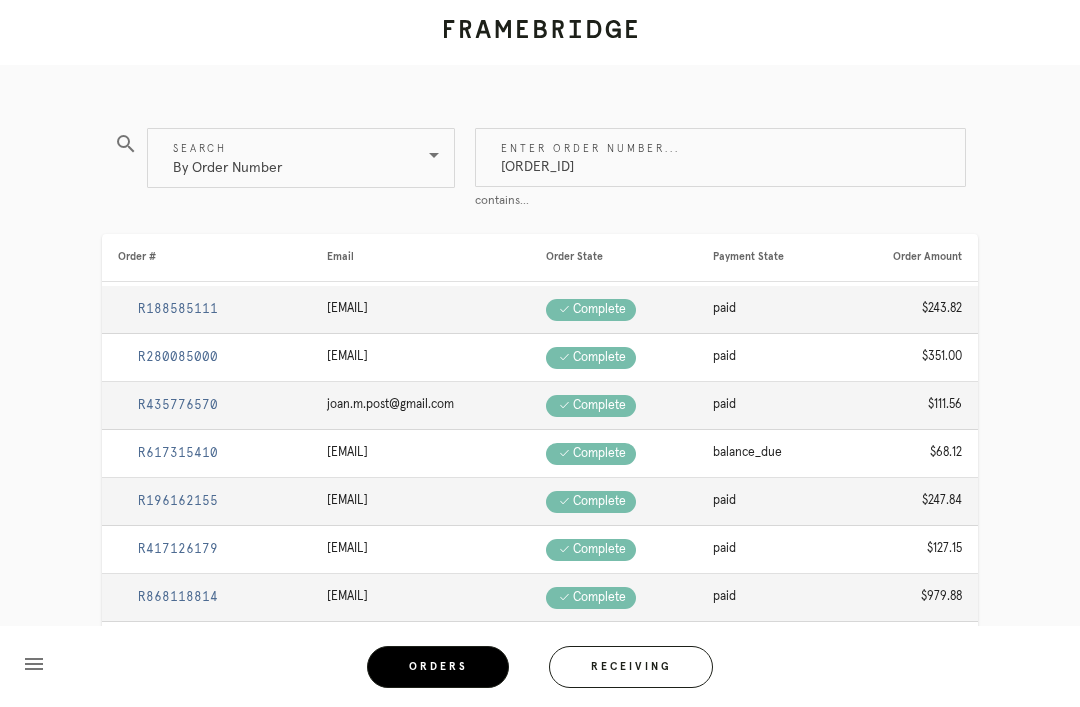 type on "[ORDER_ID]" 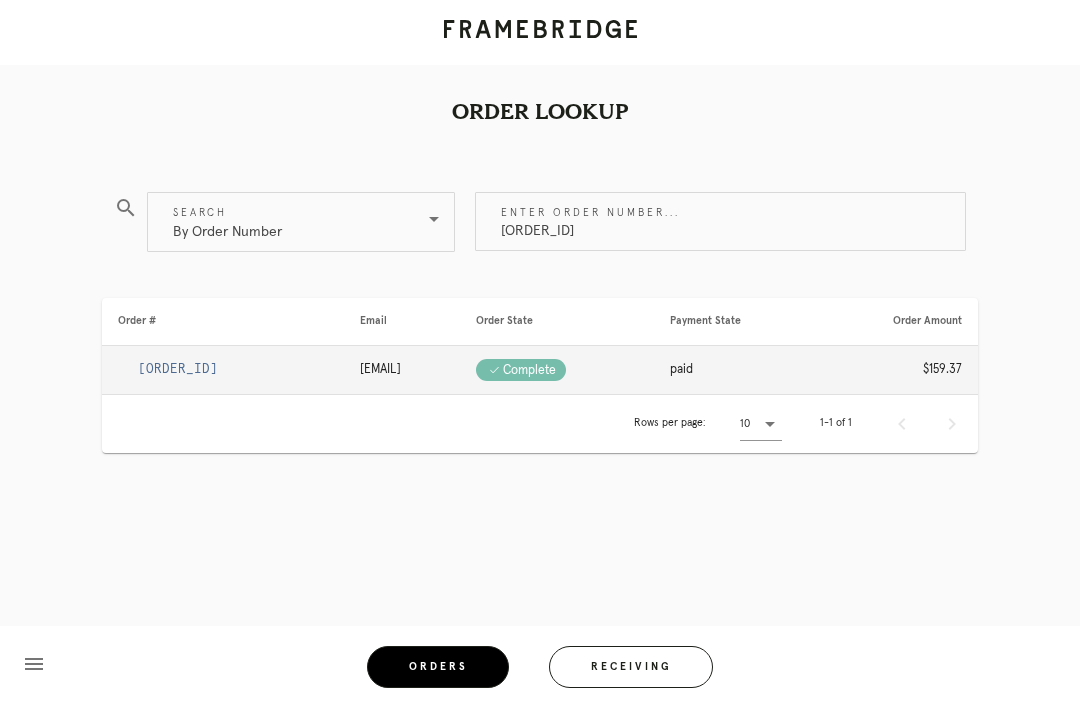 click on "[ORDER_ID]" at bounding box center (178, 369) 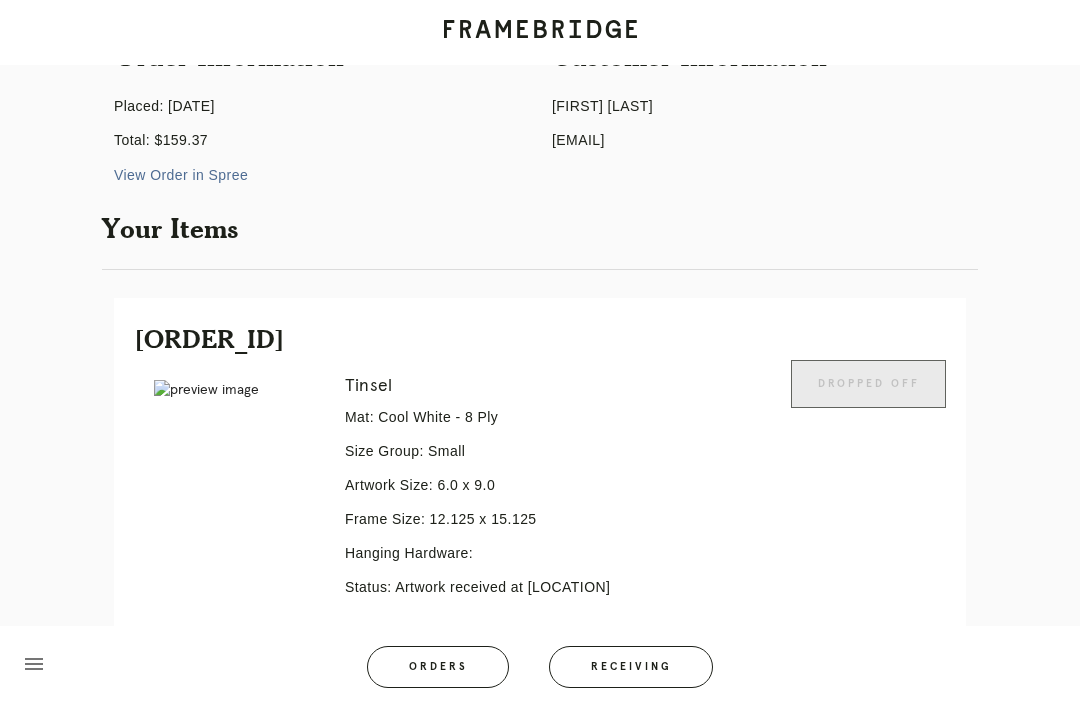 scroll, scrollTop: 313, scrollLeft: 0, axis: vertical 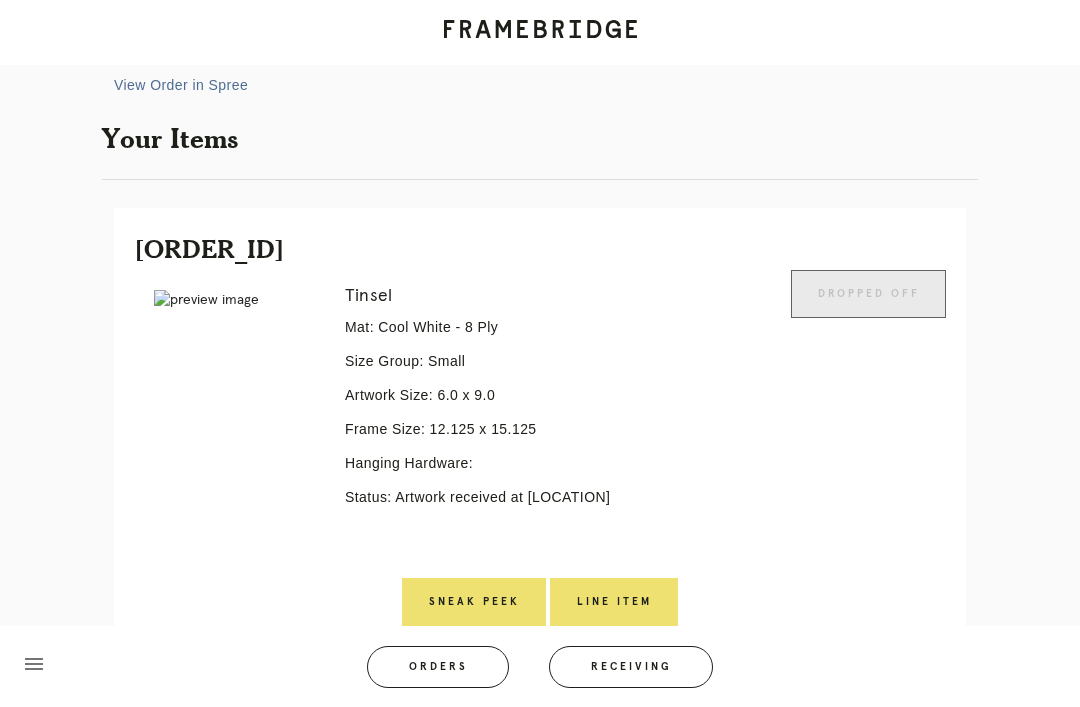 click on "Line Item" at bounding box center [614, 602] 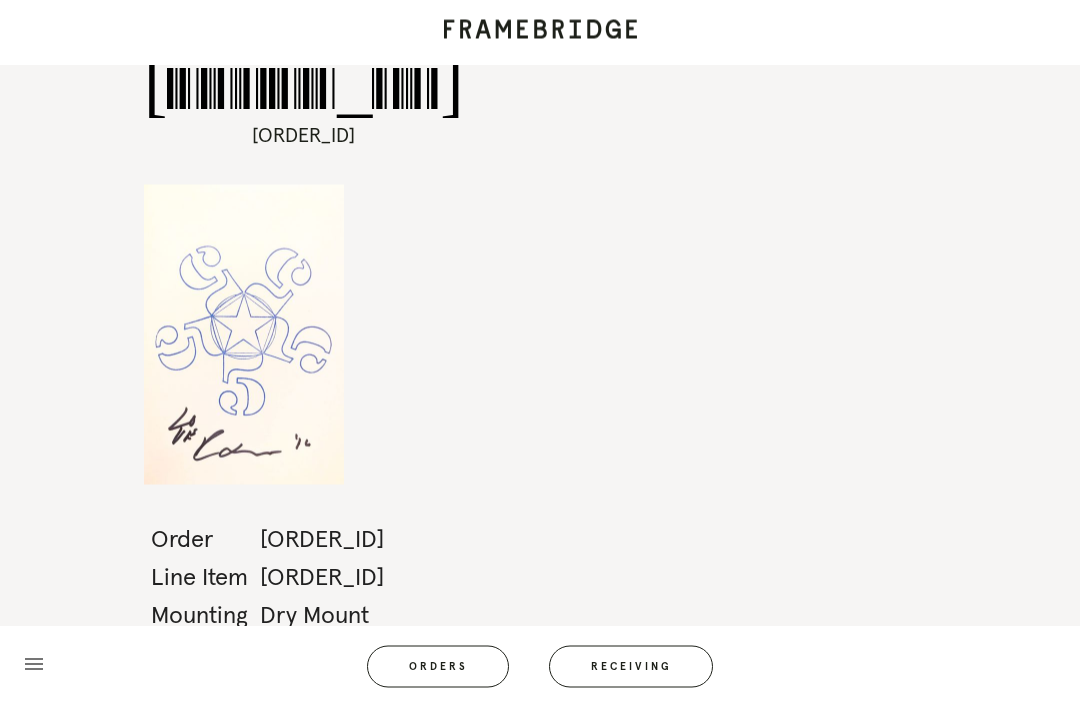 scroll, scrollTop: 0, scrollLeft: 0, axis: both 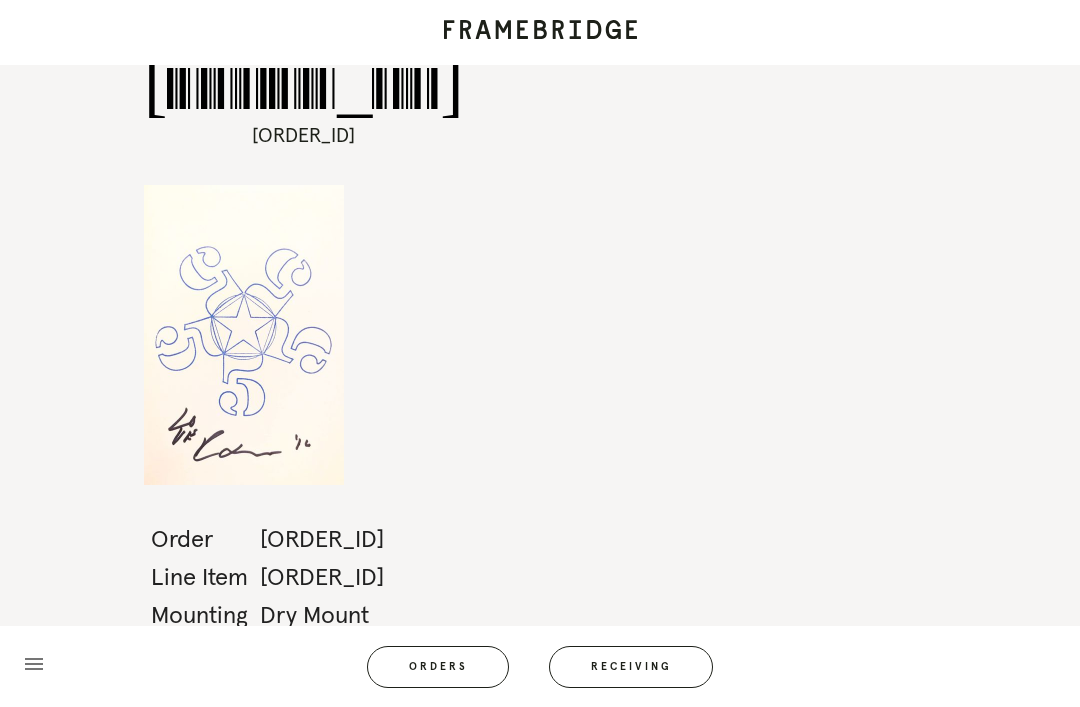 click on "Orders" at bounding box center (438, 667) 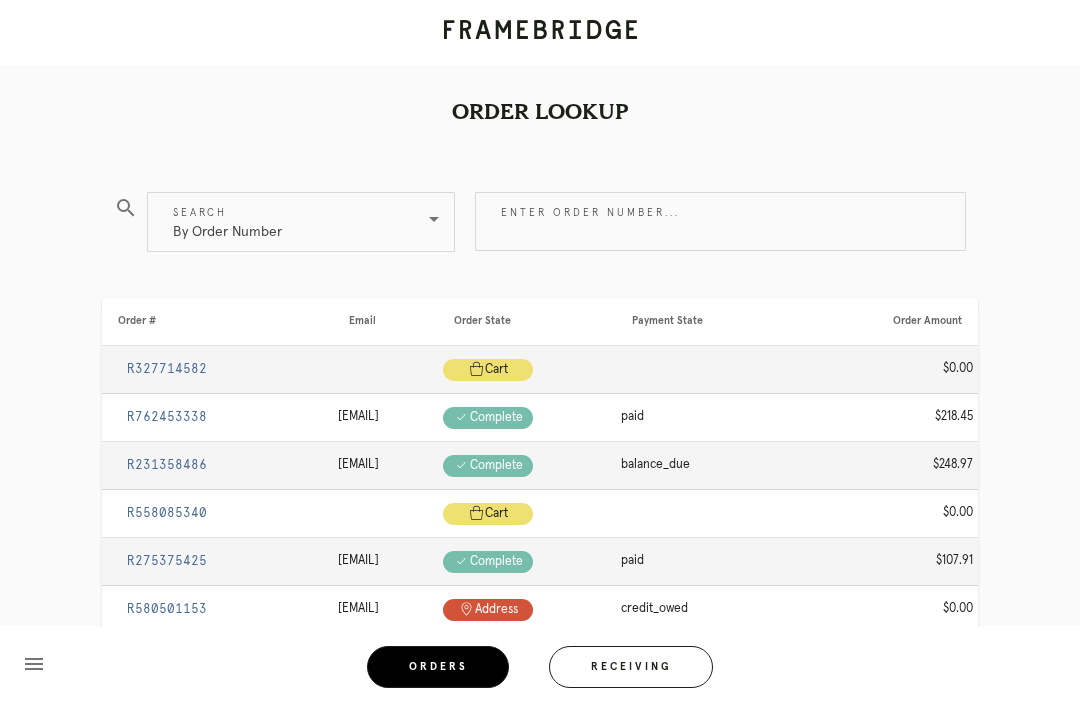 click on "Enter order number..." at bounding box center (720, 221) 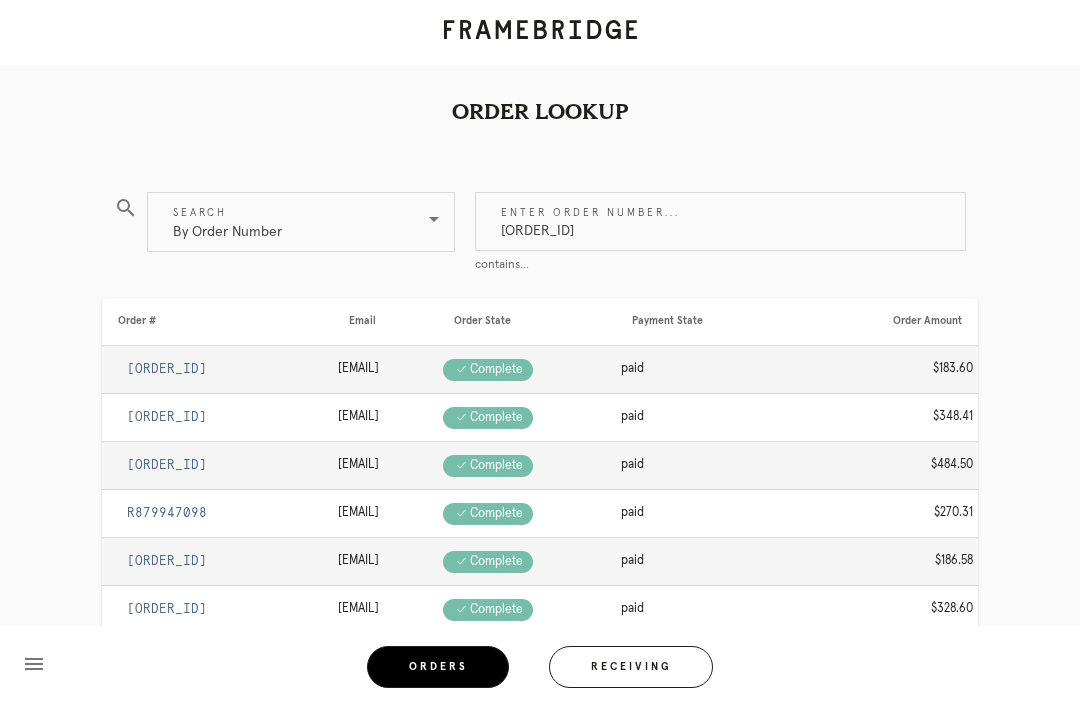 type on "[ORDER_ID]" 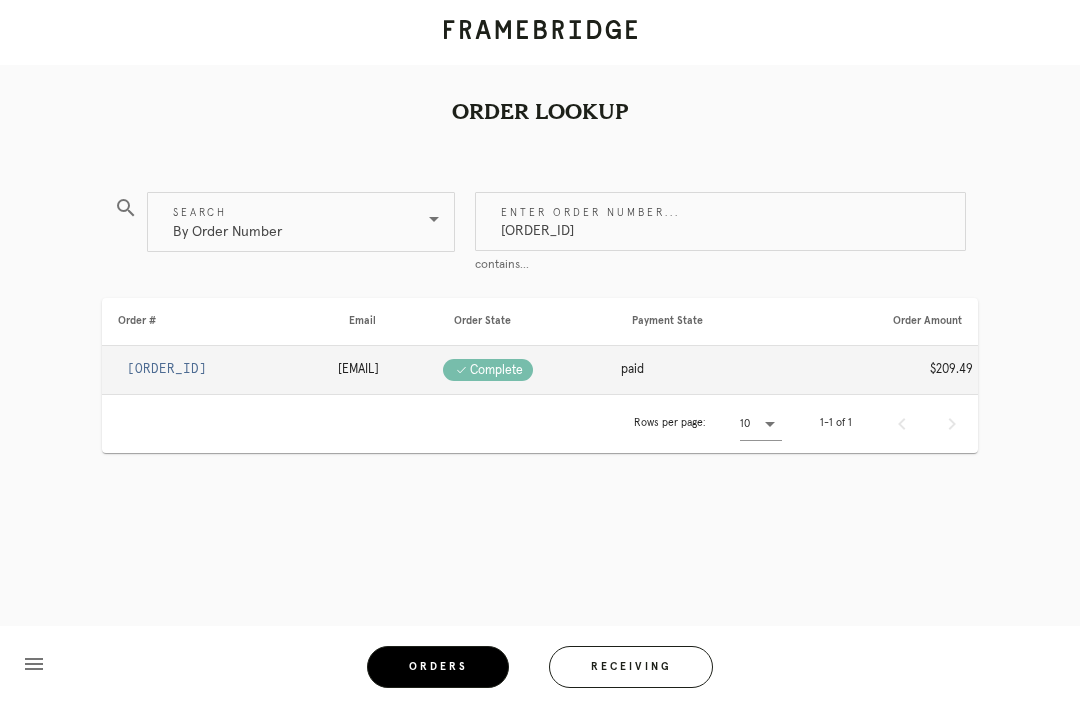 click on "[ORDER_ID]" at bounding box center (167, 369) 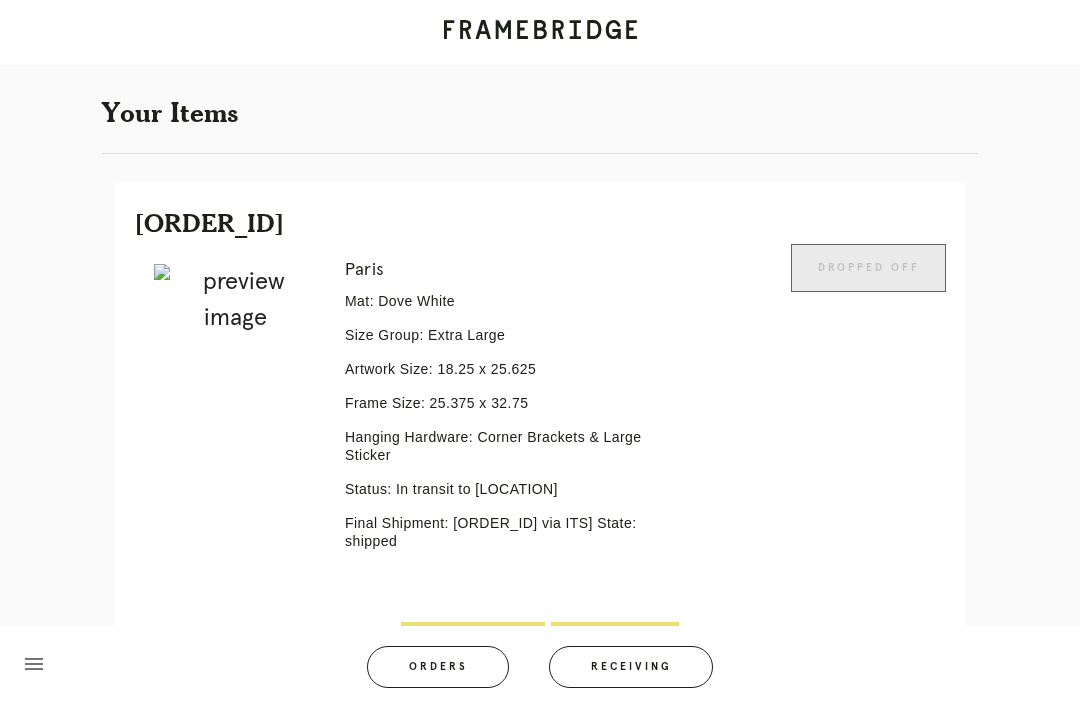 scroll, scrollTop: 357, scrollLeft: 0, axis: vertical 